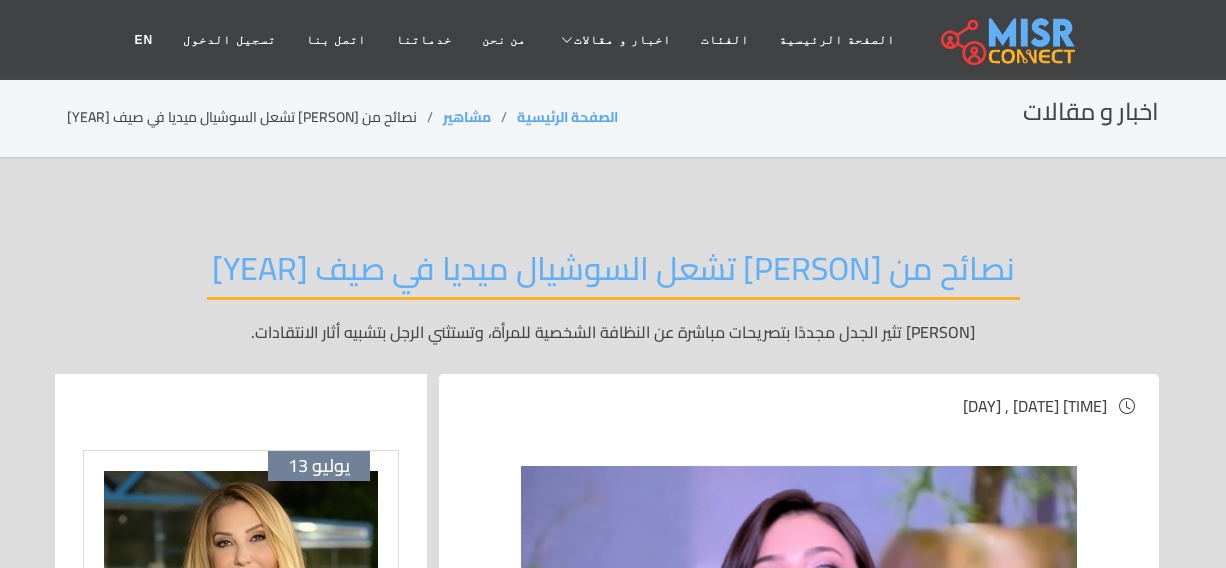 scroll, scrollTop: 0, scrollLeft: 0, axis: both 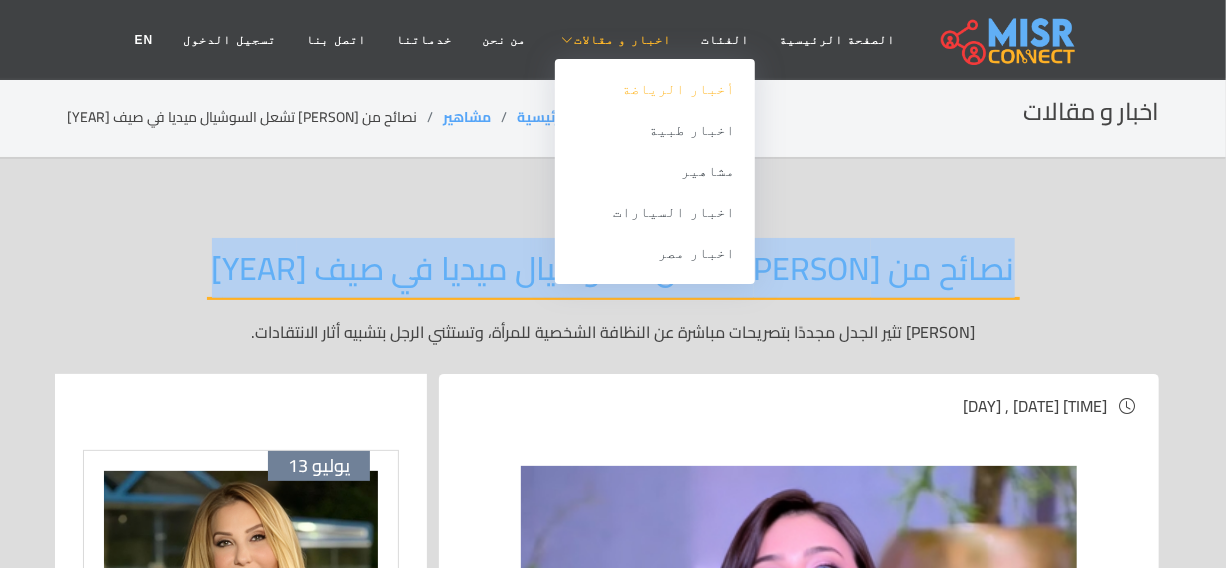 click on "أخبار الرياضة" at bounding box center (655, 89) 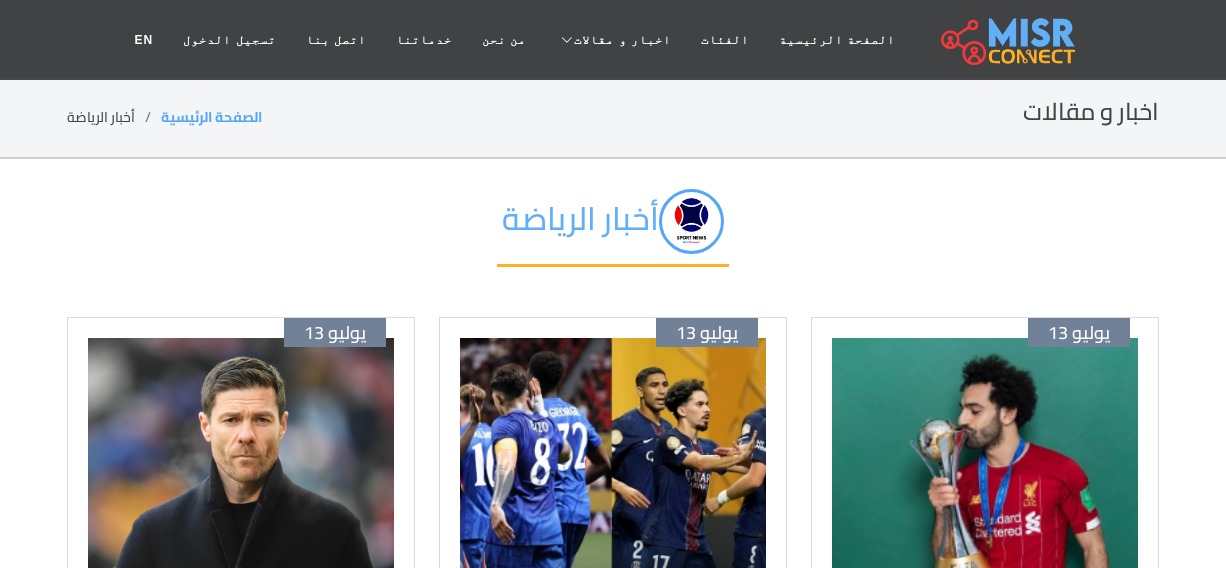 scroll, scrollTop: 90, scrollLeft: 0, axis: vertical 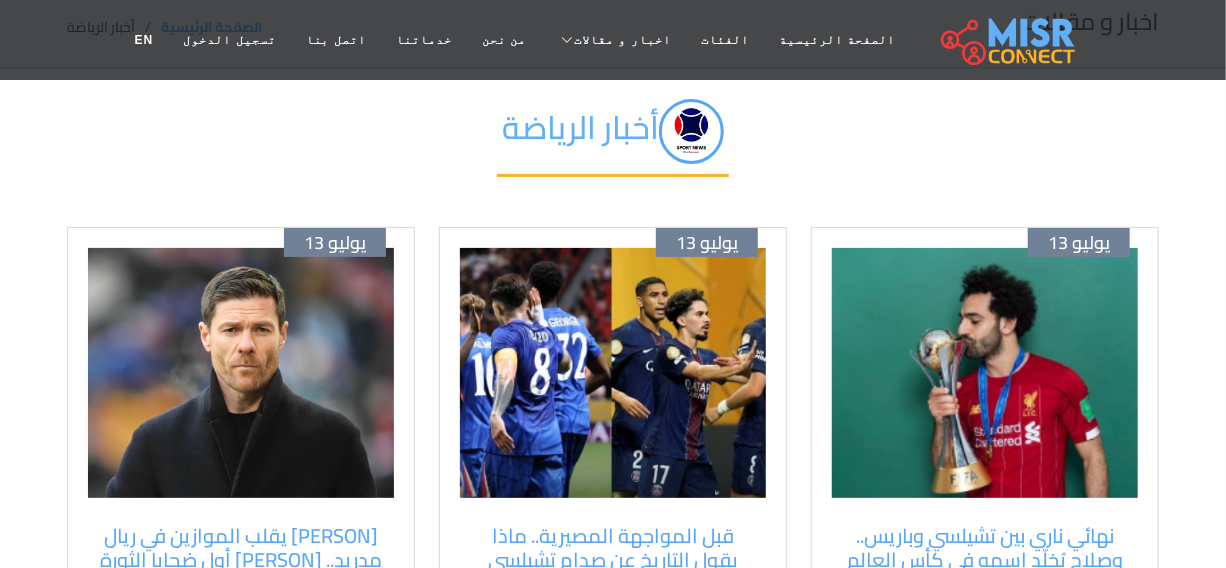 click at bounding box center (985, 373) 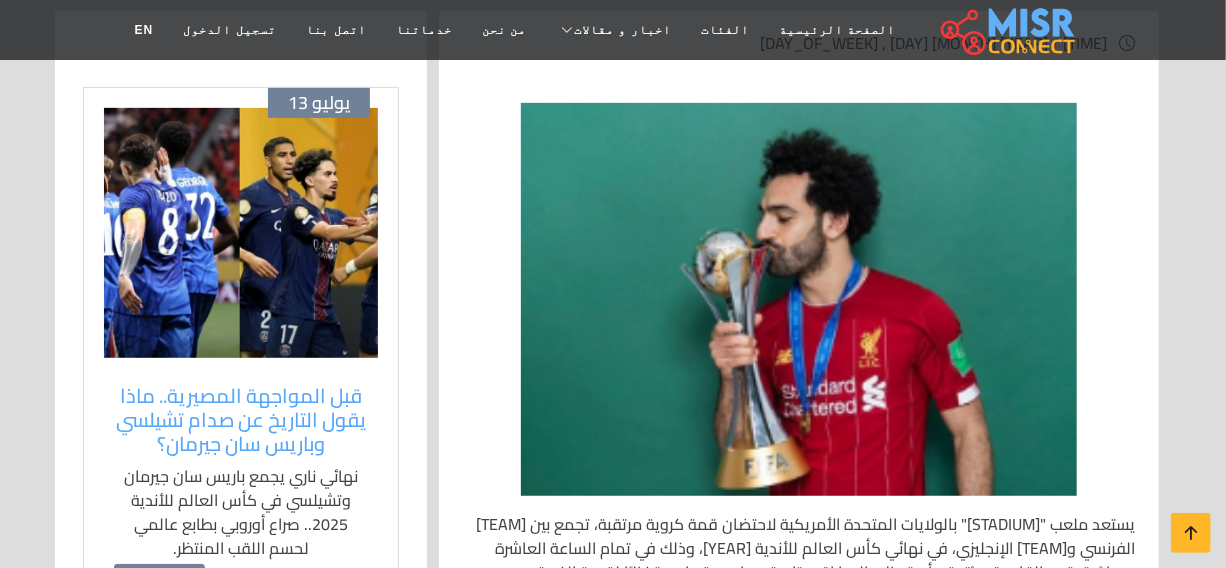 scroll, scrollTop: 363, scrollLeft: 0, axis: vertical 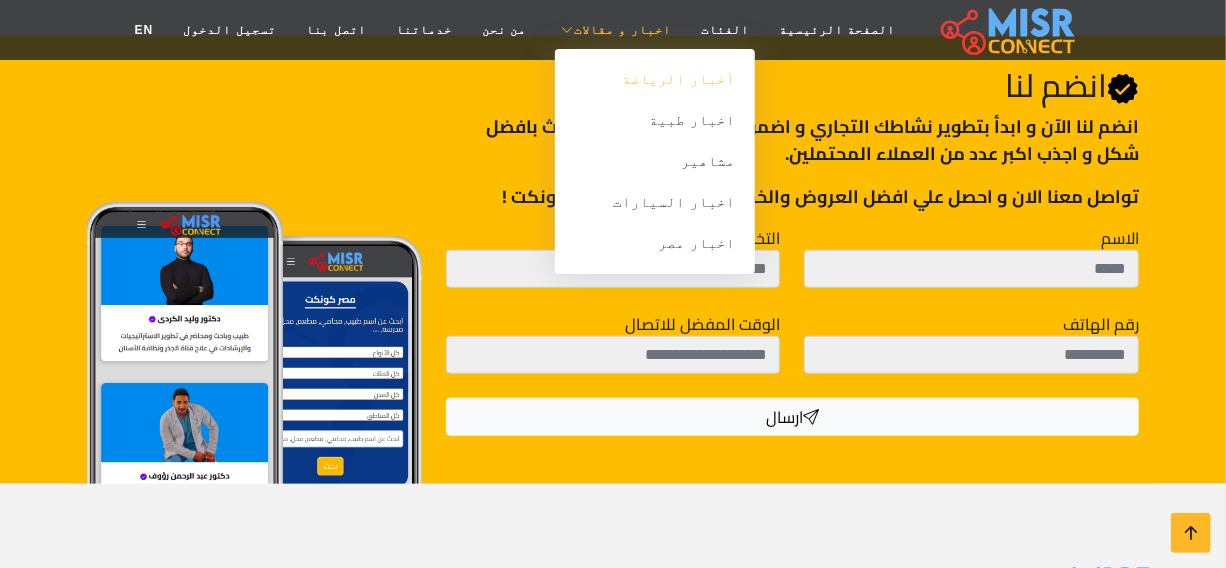 click on "أخبار الرياضة" at bounding box center [655, 79] 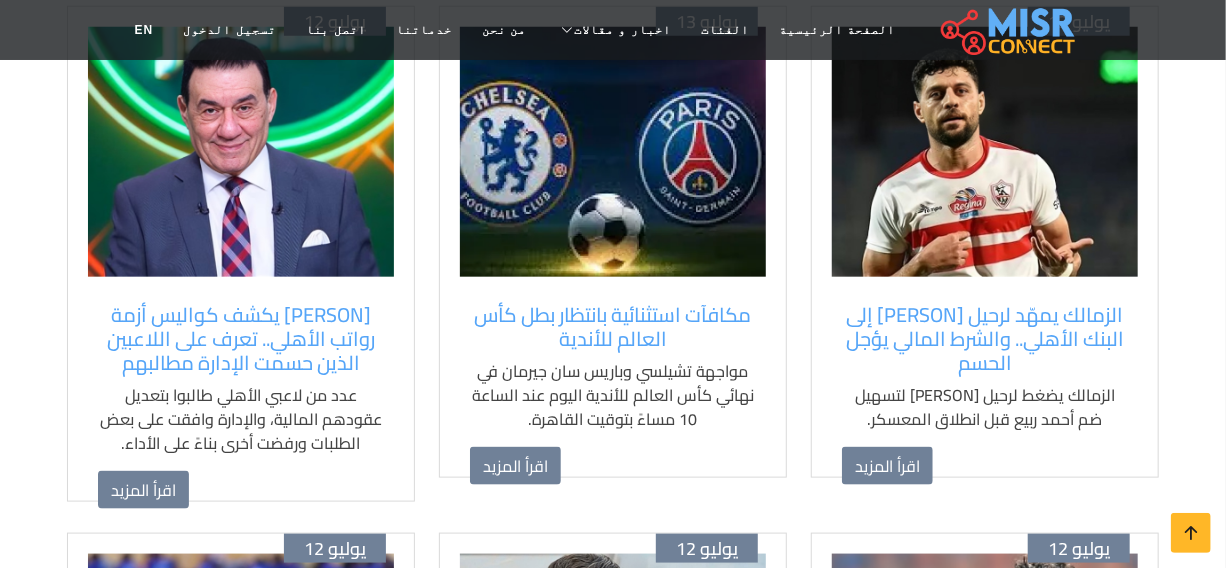 scroll, scrollTop: 818, scrollLeft: 0, axis: vertical 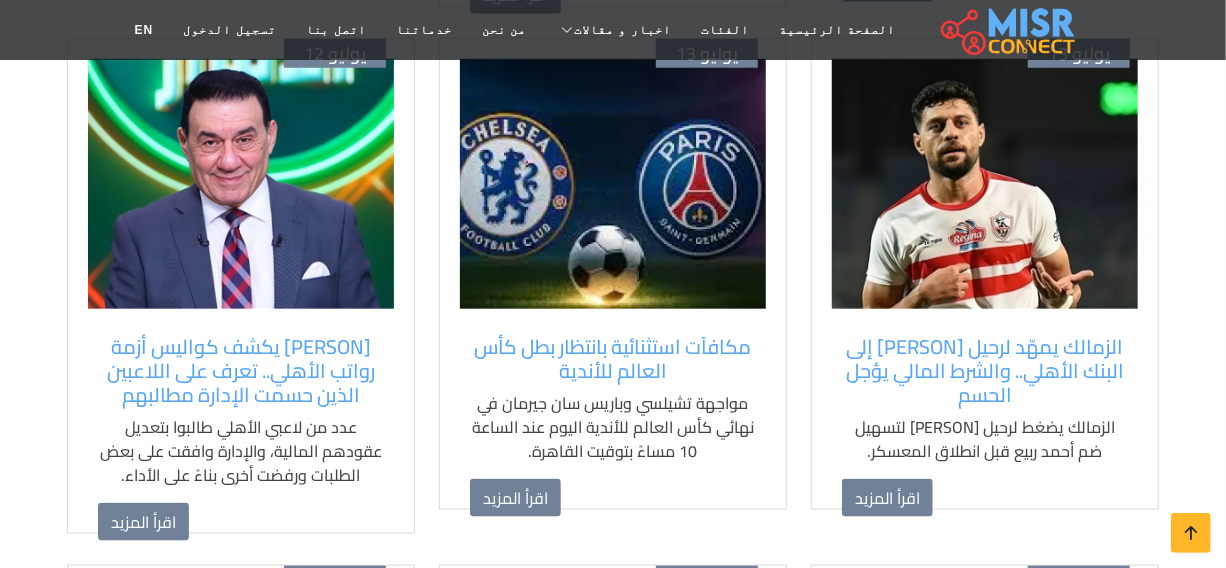 click on "يوليو 13
مكافآت استثنائية بانتظار بطل كأس العالم للأندية
مواجهة تشيلسي وباريس سان جيرمان في نهائي كأس العالم للأندية اليوم عند الساعة 10 مساءً بتوقيت القاهرة.
اقرأ المزيد" at bounding box center (613, 274) 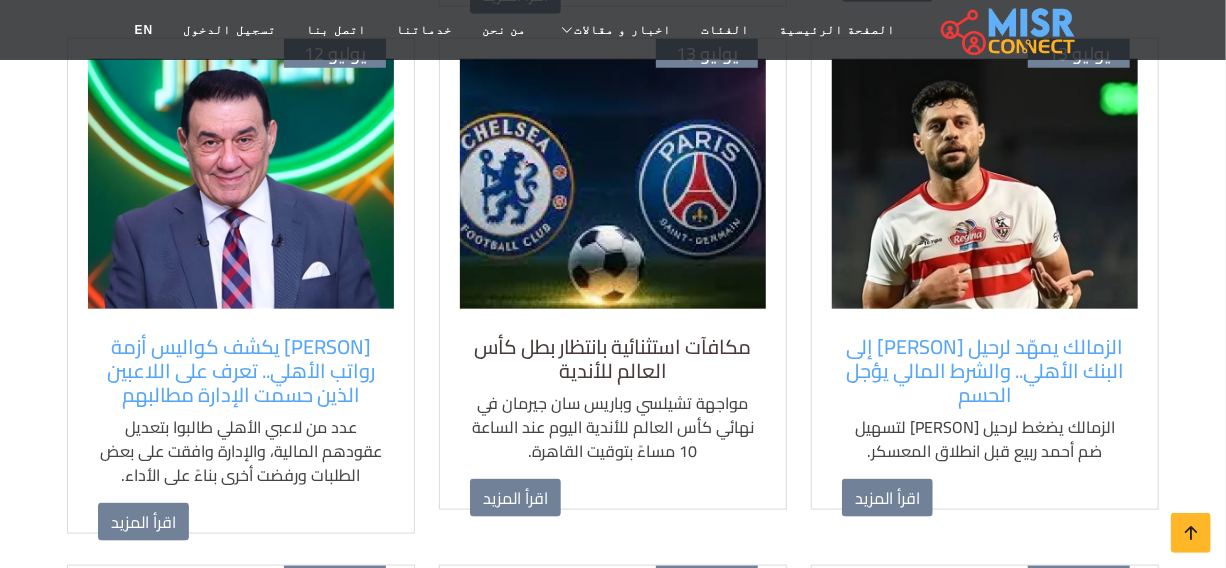 click on "مكافآت استثنائية بانتظار بطل كأس العالم للأندية" at bounding box center (613, 359) 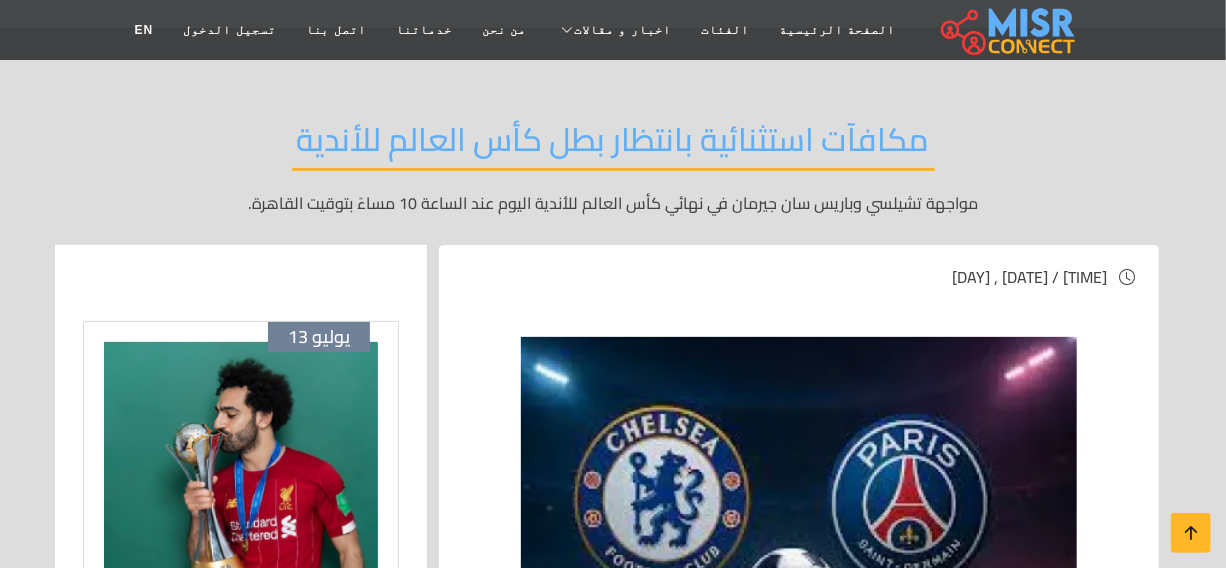 scroll, scrollTop: 361, scrollLeft: 0, axis: vertical 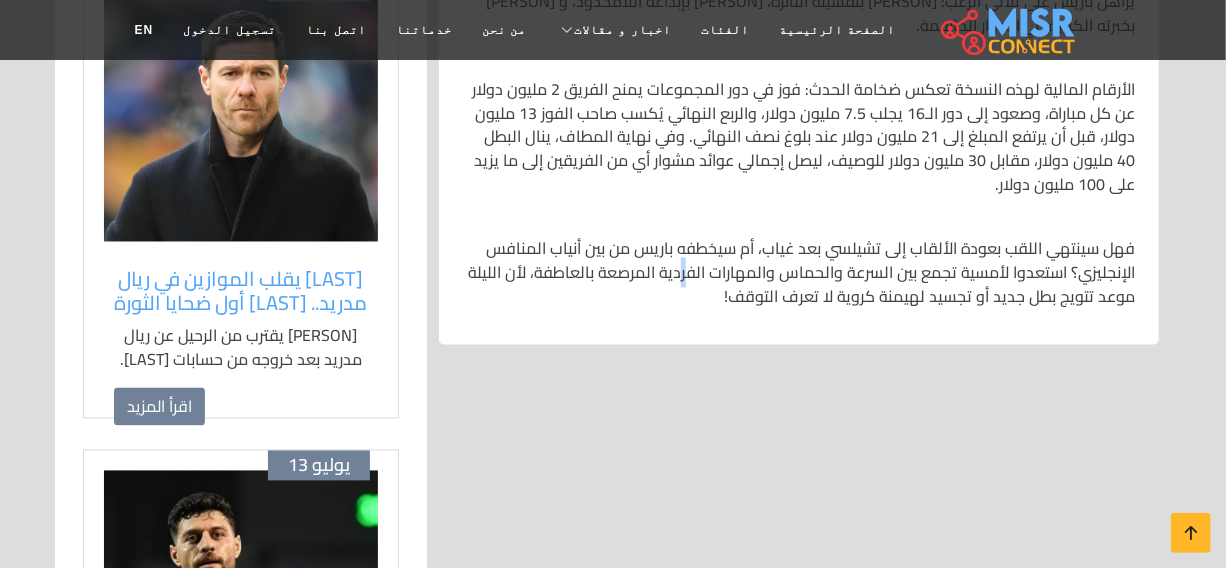 drag, startPoint x: 691, startPoint y: 279, endPoint x: 682, endPoint y: 270, distance: 12.727922 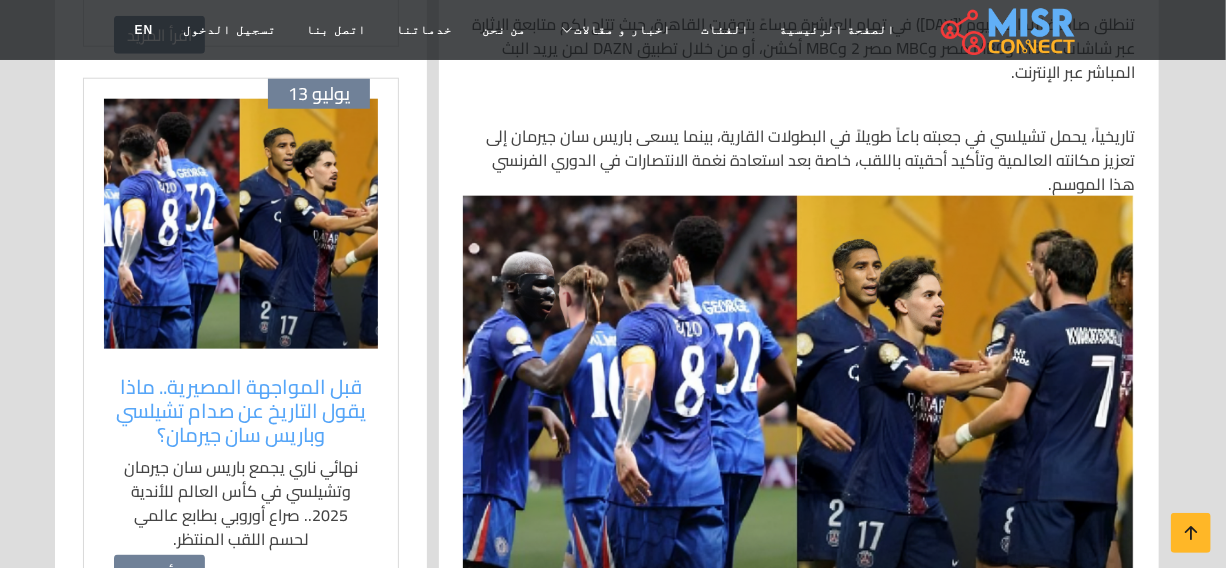 scroll, scrollTop: 818, scrollLeft: 0, axis: vertical 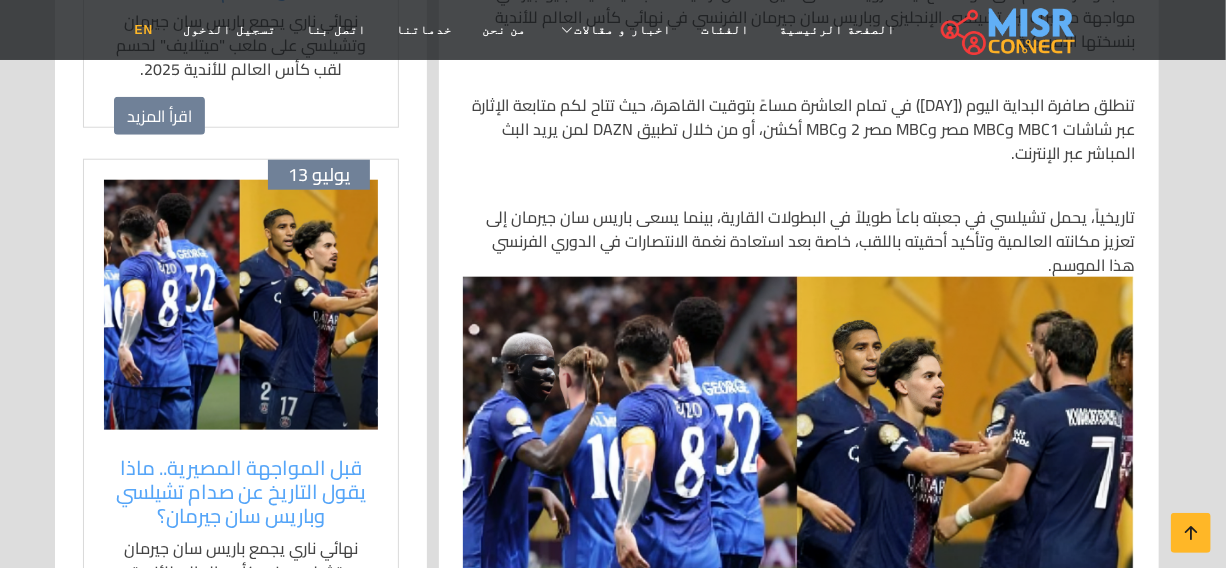 click on "EN" at bounding box center [144, 30] 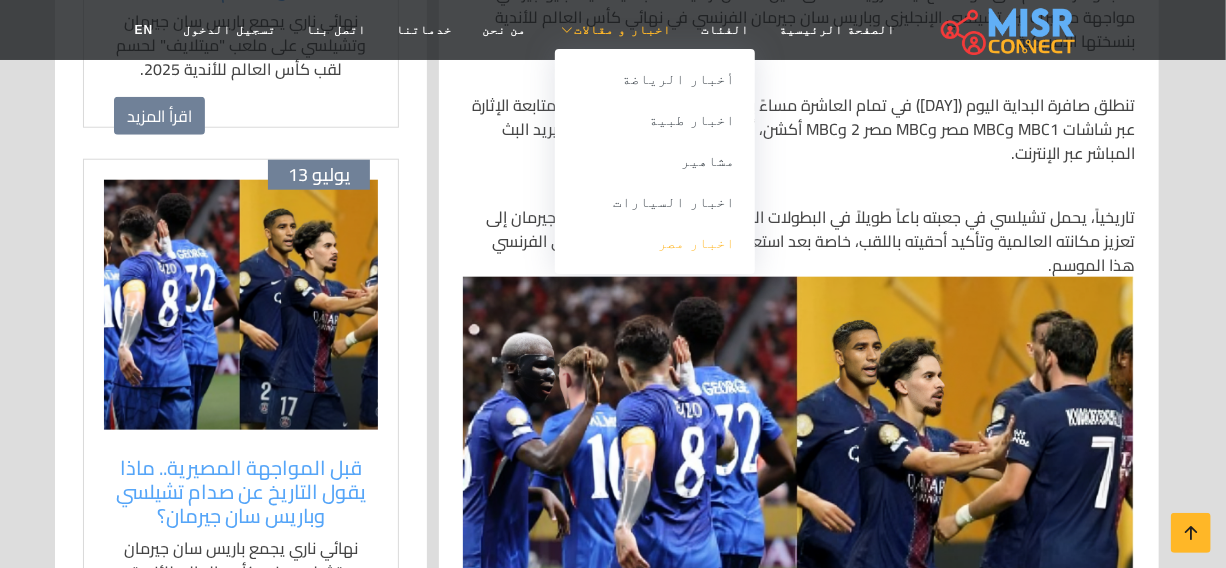 click on "اخبار مصر" at bounding box center (655, 243) 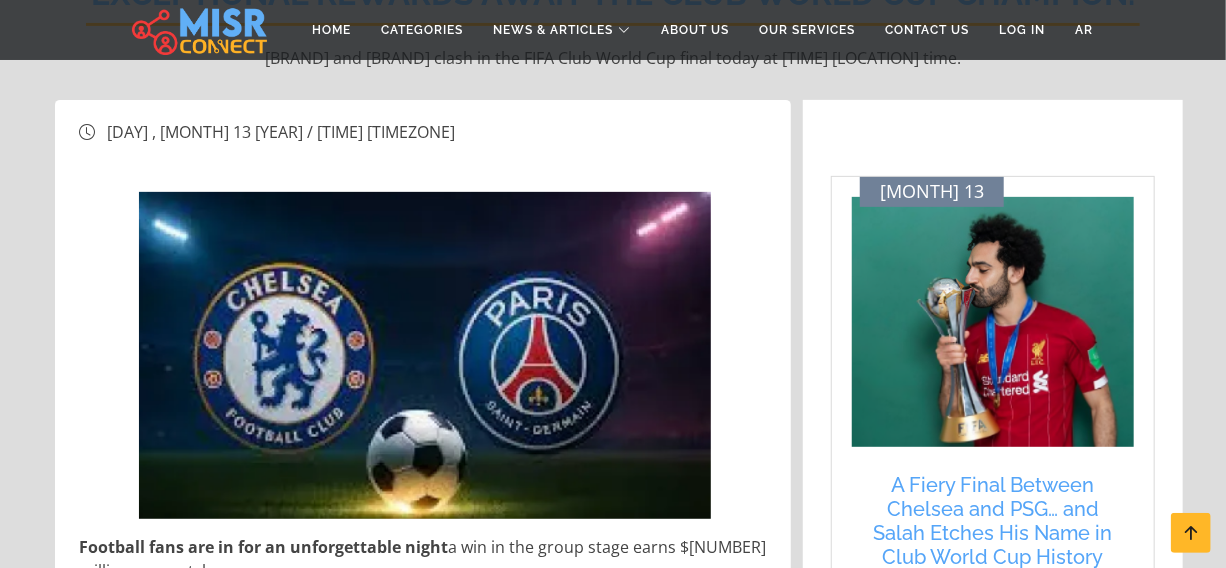 scroll, scrollTop: 272, scrollLeft: 0, axis: vertical 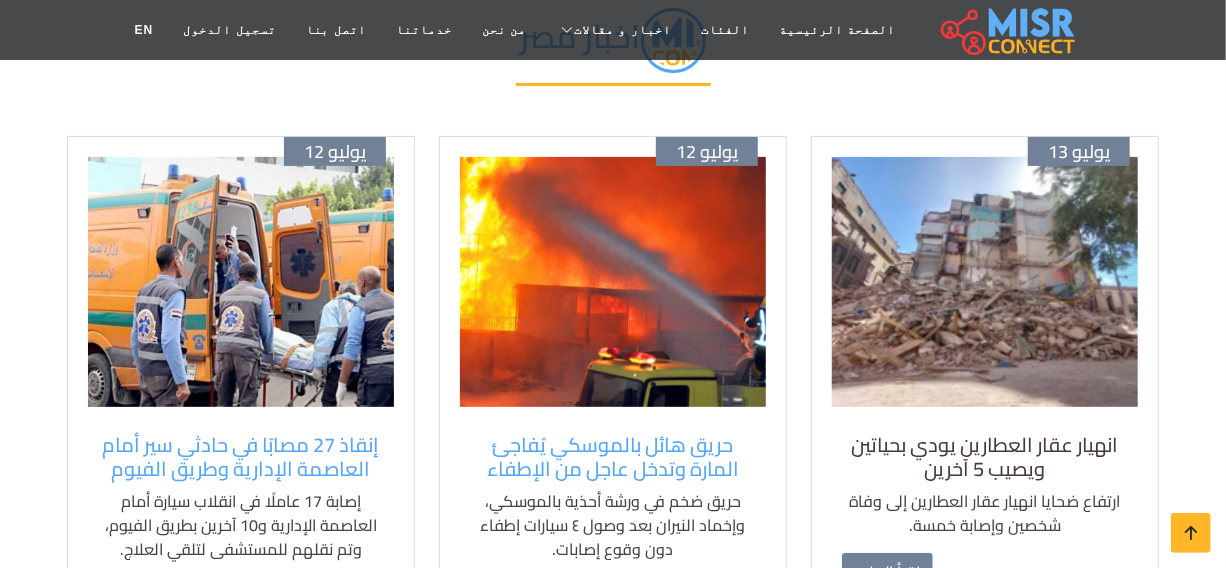 click on "انهيار عقار العطارين يودي بحياتين ويصيب 5 آخرين" at bounding box center [985, 457] 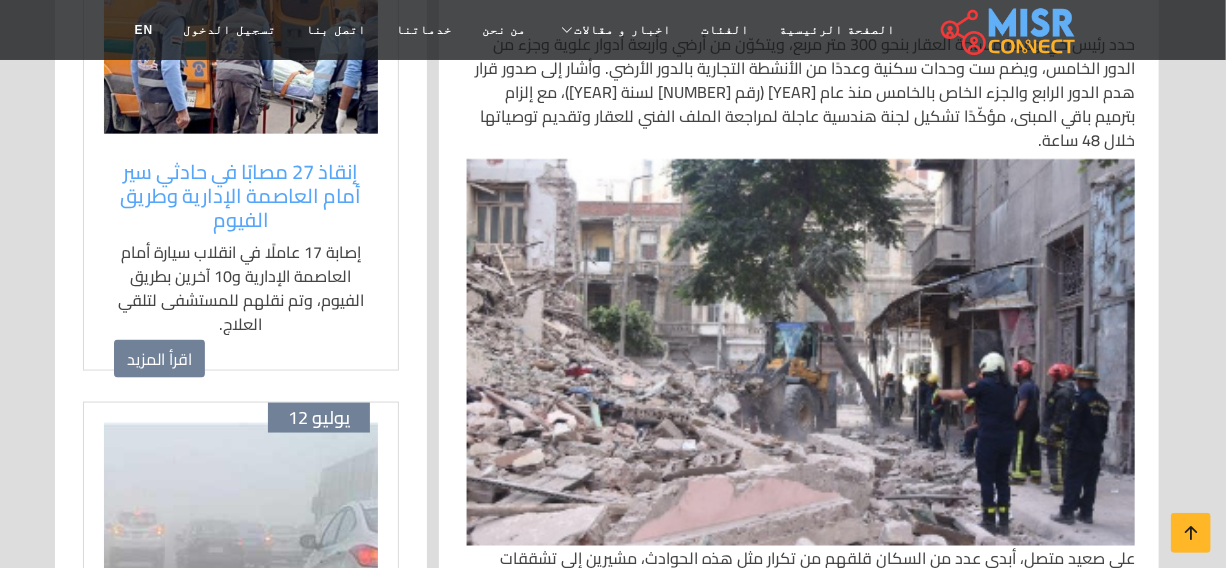 scroll, scrollTop: 1272, scrollLeft: 0, axis: vertical 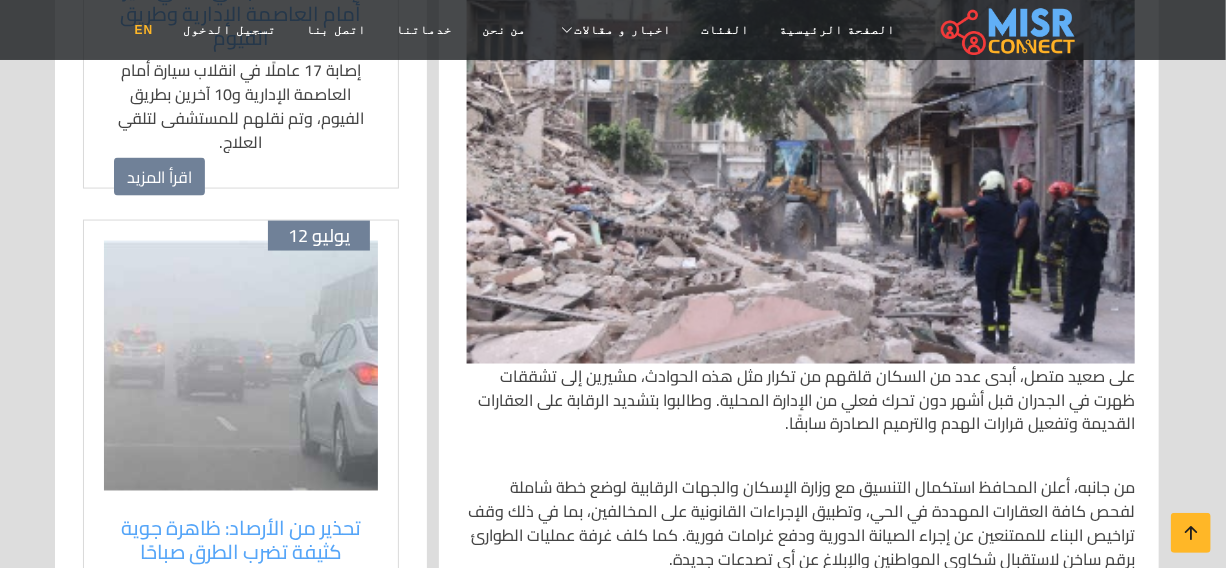 click on "EN" at bounding box center (144, 30) 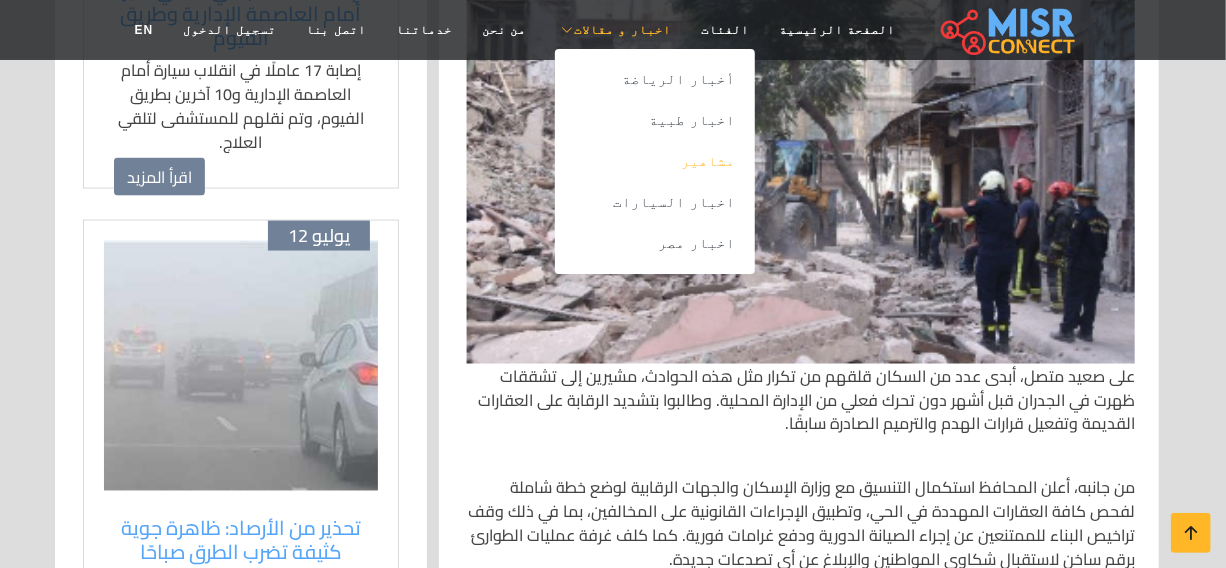 click on "مشاهير" at bounding box center (655, 161) 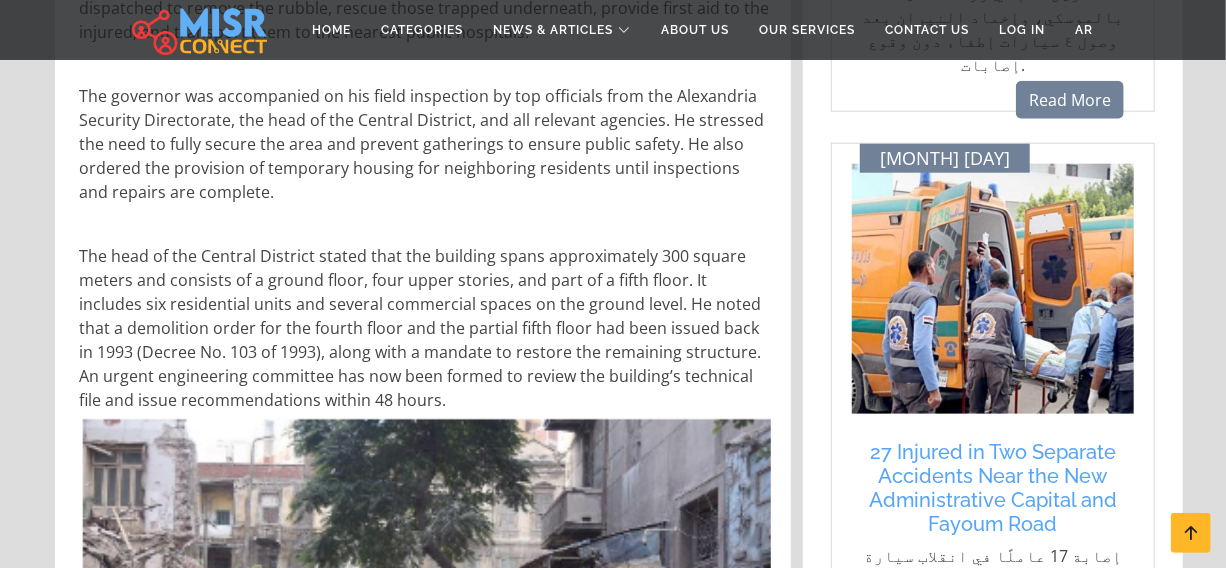 scroll, scrollTop: 1090, scrollLeft: 0, axis: vertical 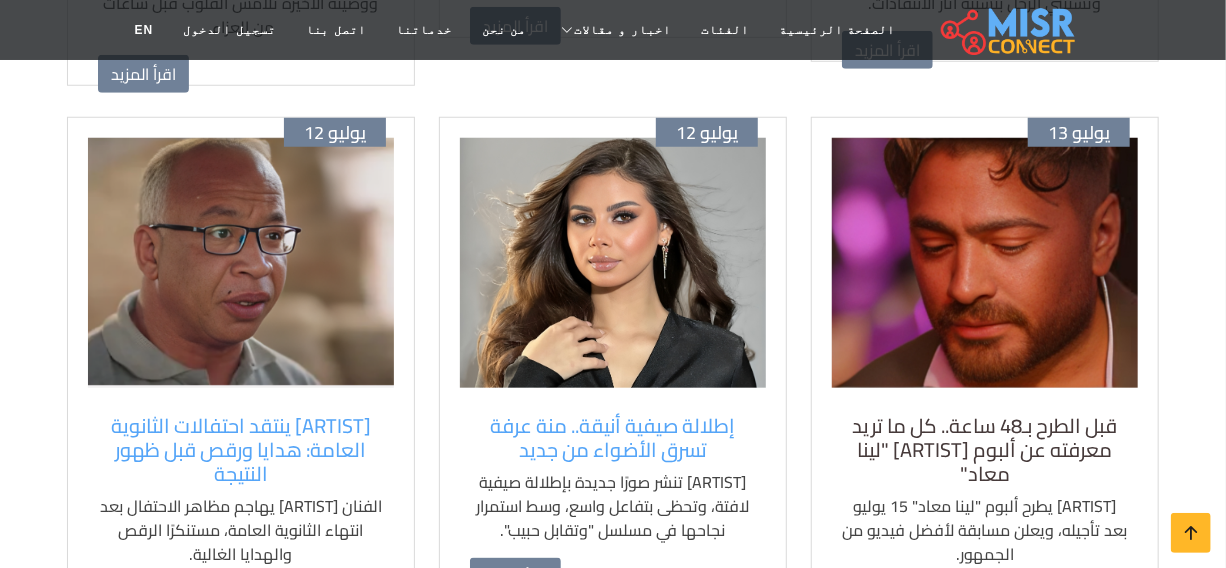 click on "قبل الطرح بـ48 ساعة.. كل ما تريد معرفته عن ألبوم [ARTIST] "لينا معاد"" at bounding box center [985, 450] 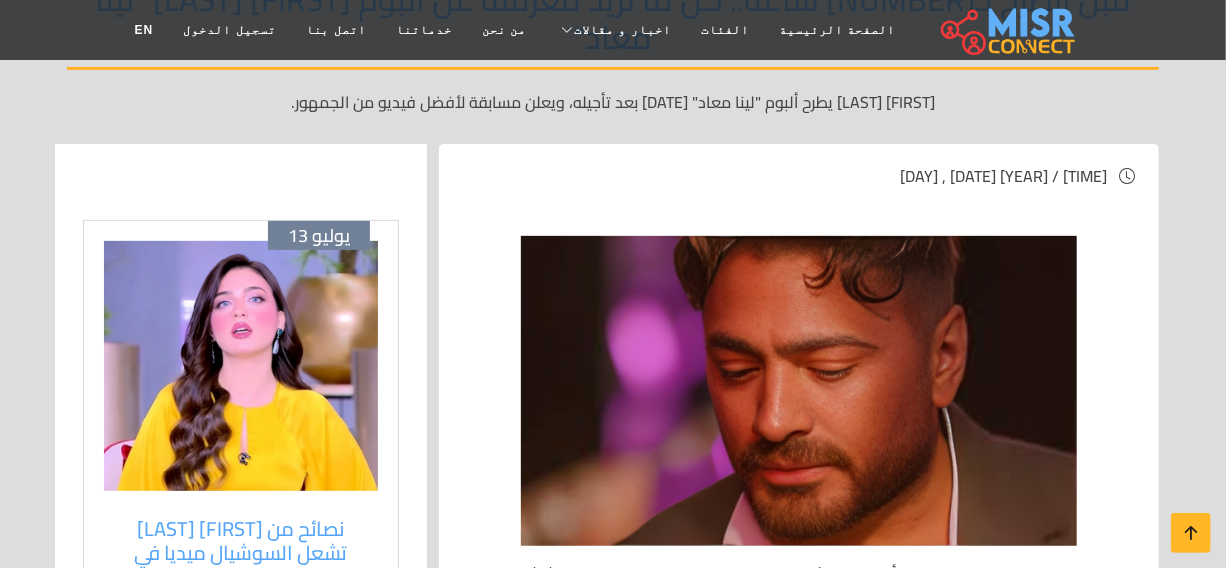 scroll, scrollTop: 272, scrollLeft: 0, axis: vertical 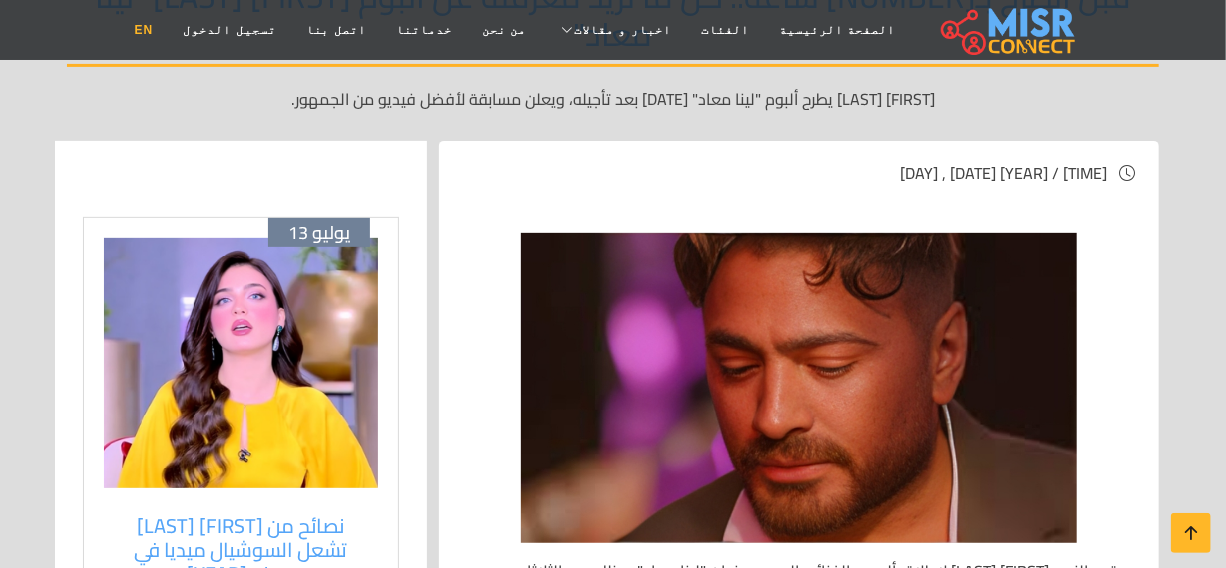 click on "EN" at bounding box center (144, 30) 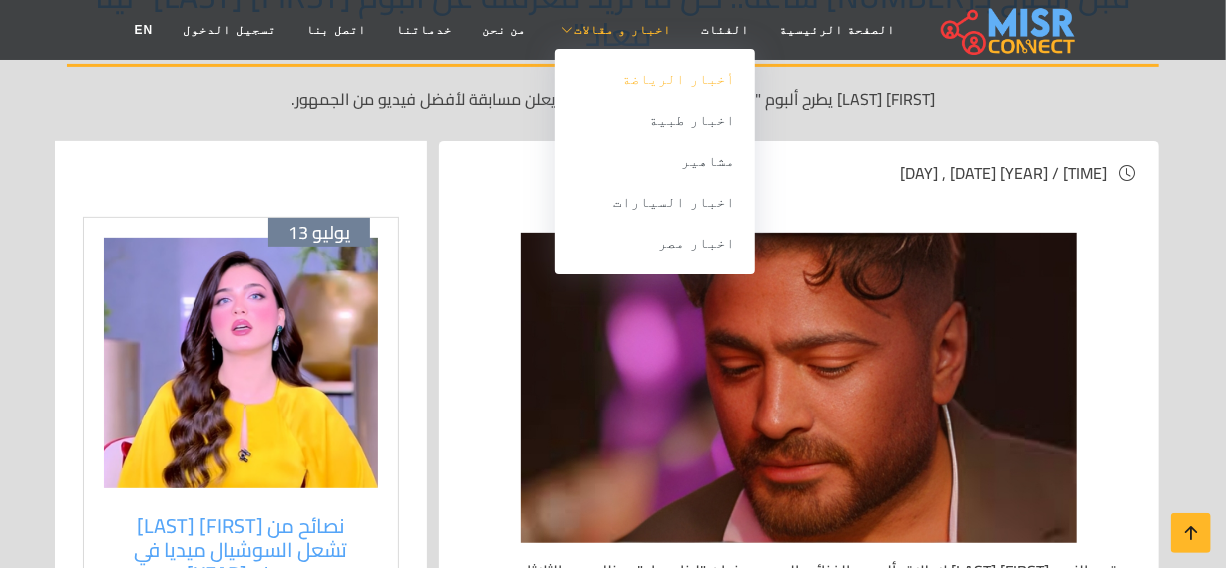 click on "أخبار الرياضة" at bounding box center [655, 79] 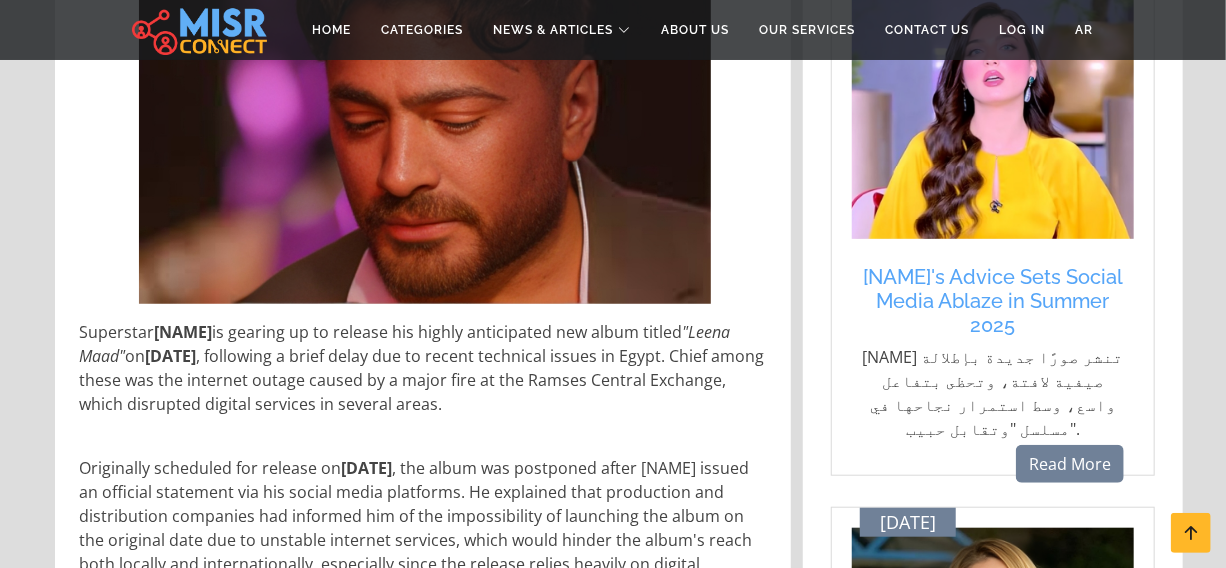 scroll, scrollTop: 454, scrollLeft: 0, axis: vertical 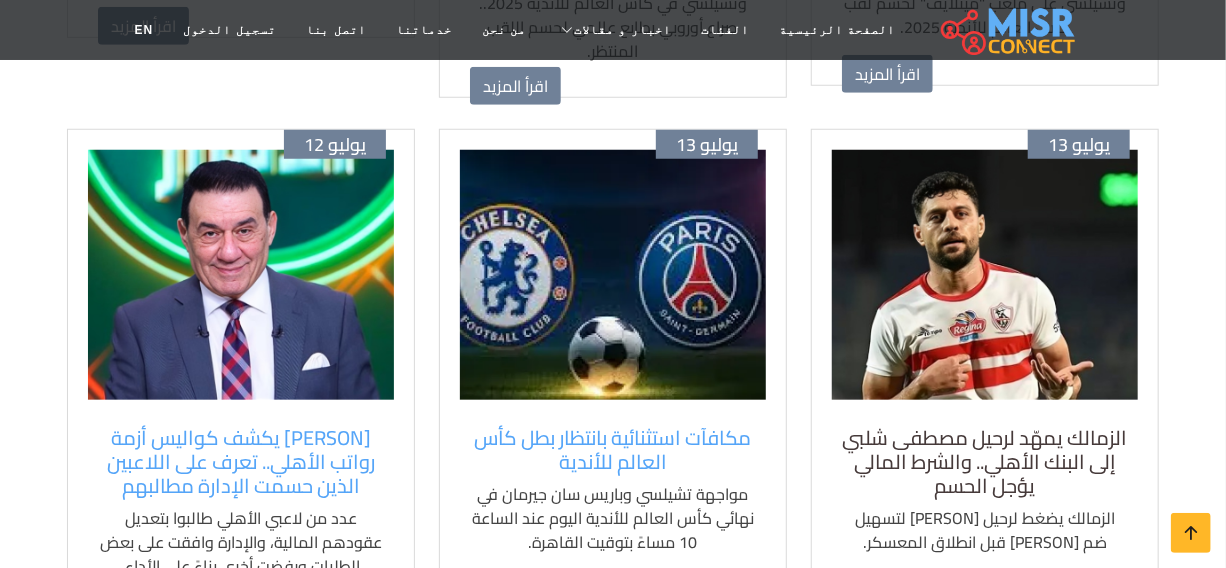 click on "الزمالك يمهّد لرحيل مصطفى شلبي إلى البنك الأهلي.. والشرط المالي يؤجل الحسم" at bounding box center [985, 462] 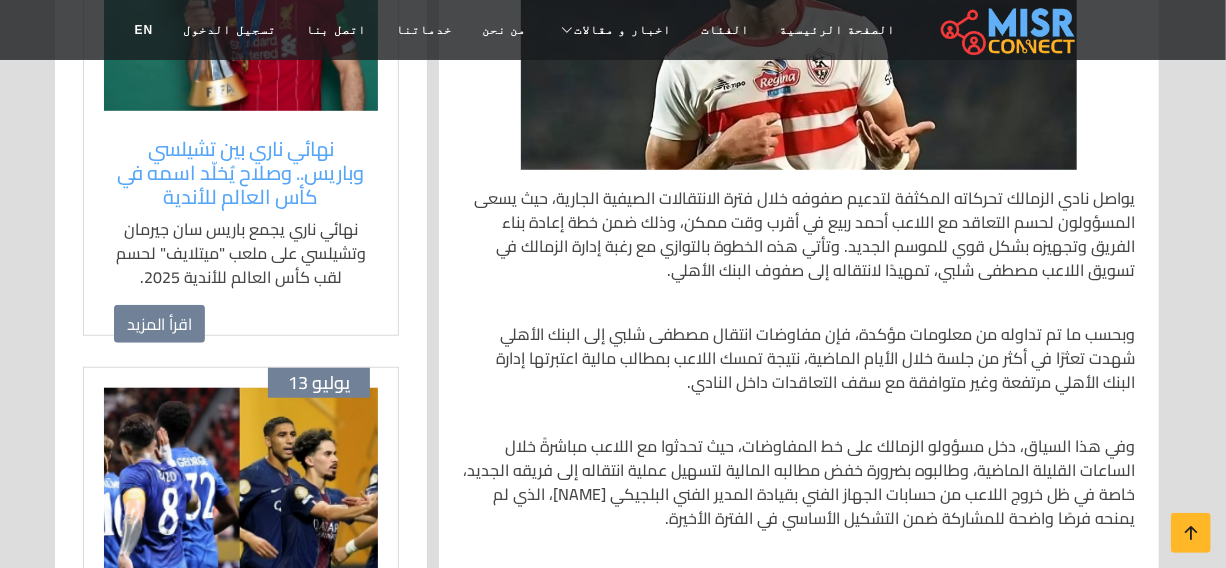 scroll, scrollTop: 636, scrollLeft: 0, axis: vertical 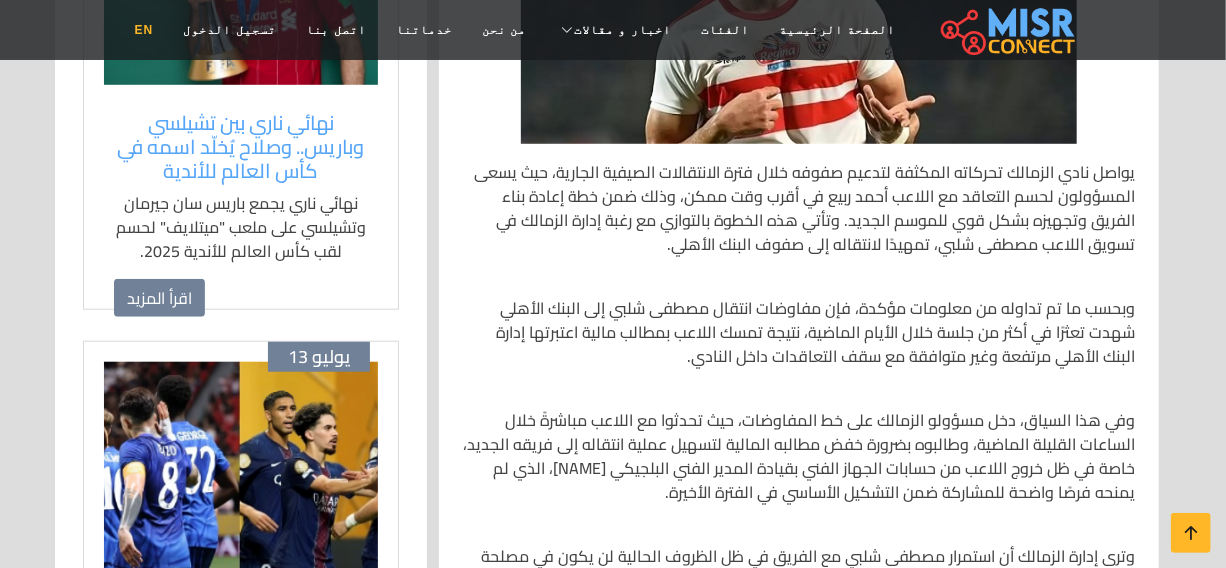click on "EN" at bounding box center [144, 30] 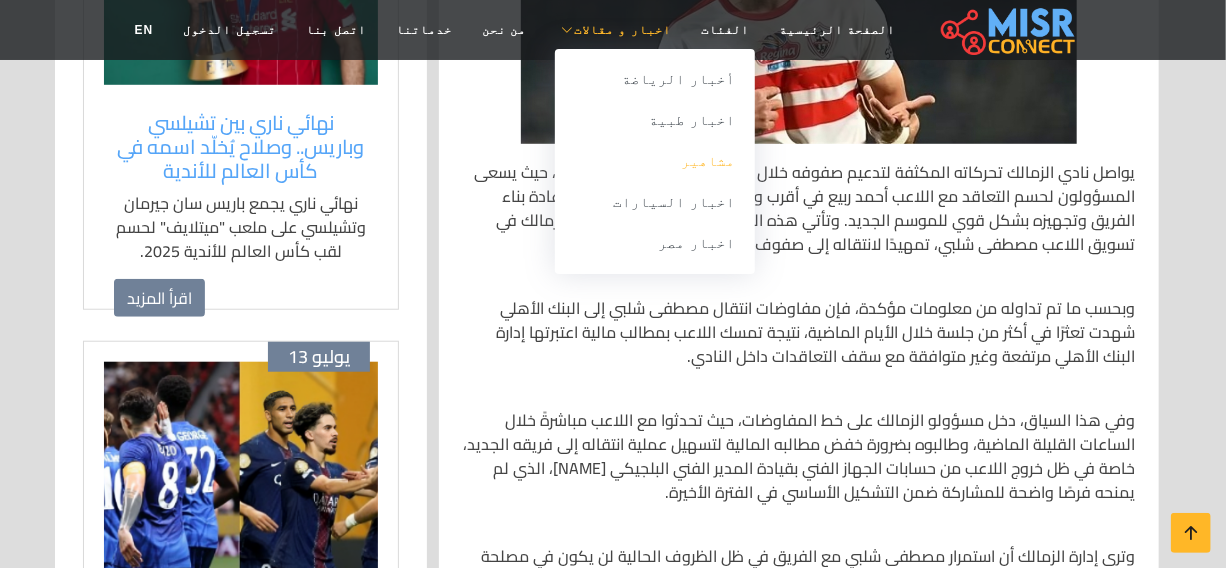 click on "مشاهير" at bounding box center (655, 161) 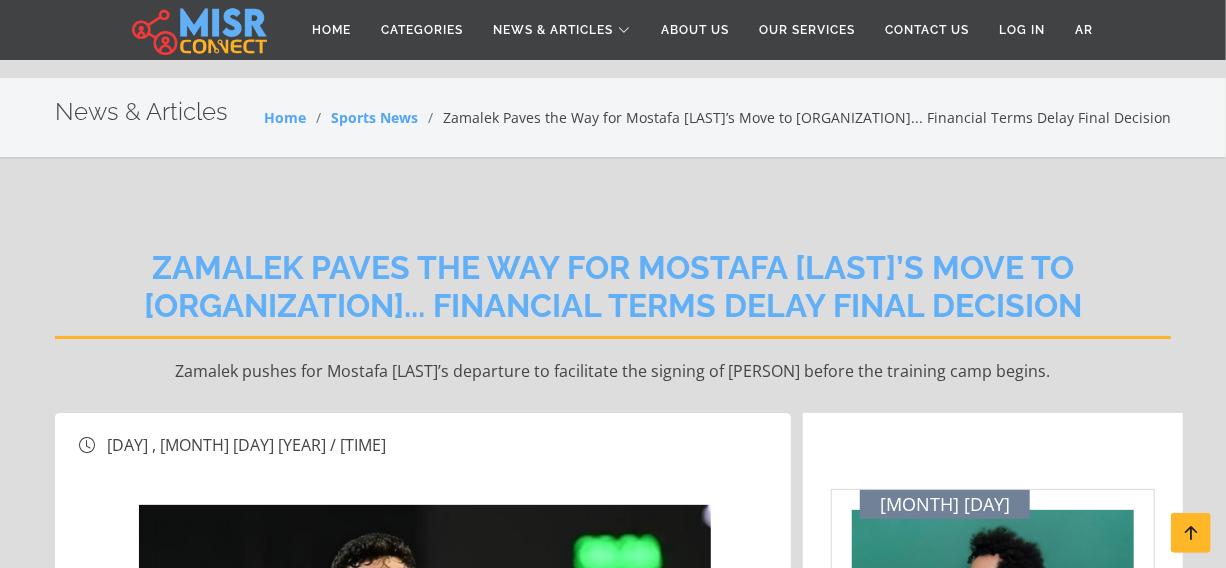 scroll, scrollTop: 727, scrollLeft: 0, axis: vertical 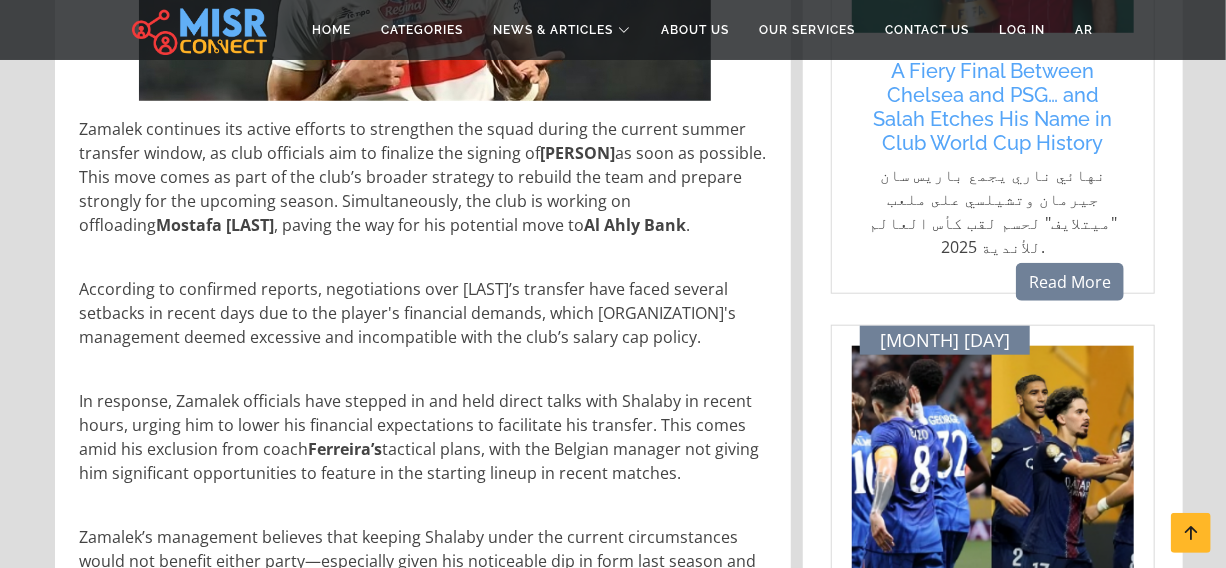 click on "Home
Categories
News & Articles
Sports News
madical news
Celebrities
Cars News
Egypt News
About Us
Our Services
Contact Us
Log in
AR
News & Articles
Home
Sports News
Zamalek Paves the Way for Mostafa Shalaby’s Move to Al Ahly Bank... Financial Terms Delay Final Decision
Zamalek Paves the Way for Mostafa Shalaby’s Move to Al Ahly Bank... Financial Terms Delay Final Decision
Zamalek pushes for Mostafa Shalaby’s departure to facilitate the signing of Ahmed Rabie before the training camp begins." at bounding box center [613, 1125] 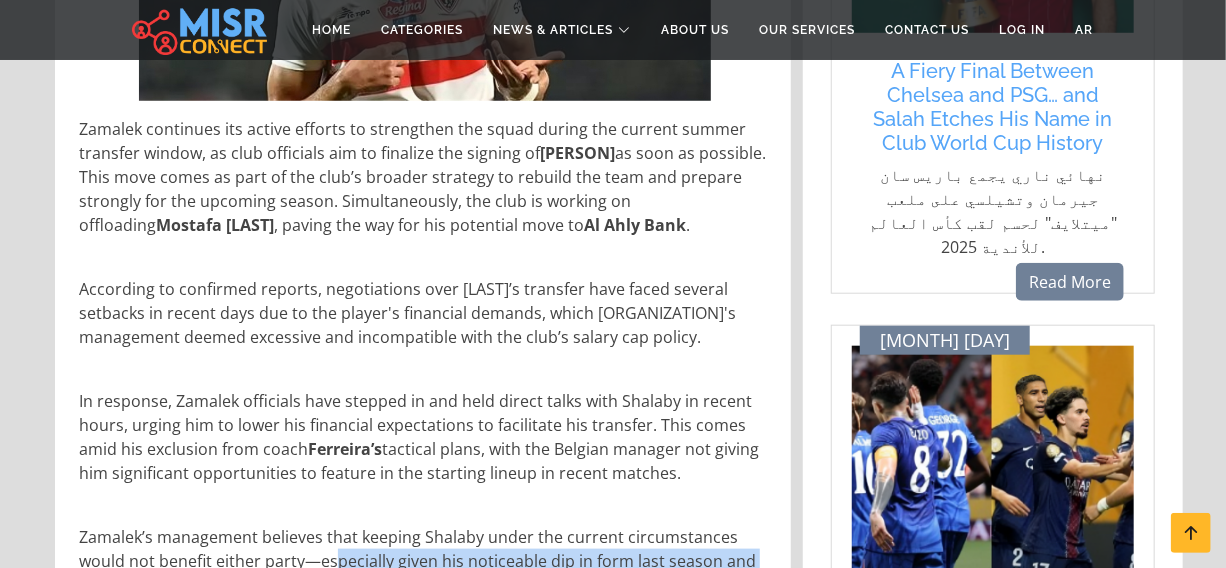 scroll, scrollTop: 761, scrollLeft: 0, axis: vertical 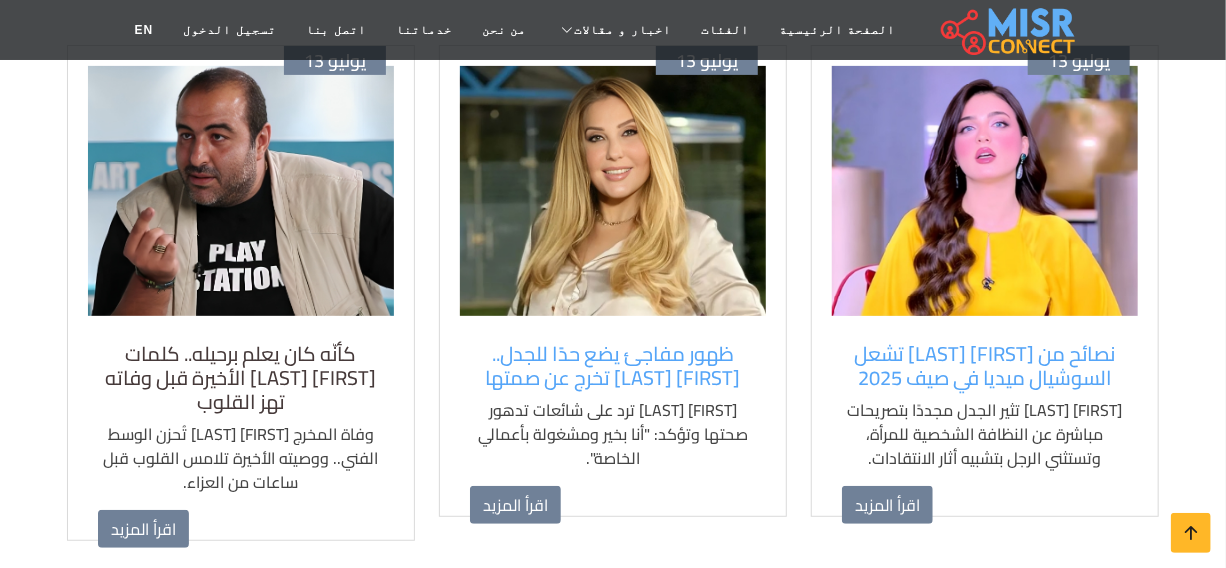 click on "كأنّه كان يعلم برحيله.. كلمات [FIRST] [LAST] الأخيرة قبل وفاته تهز القلوب" at bounding box center [241, 378] 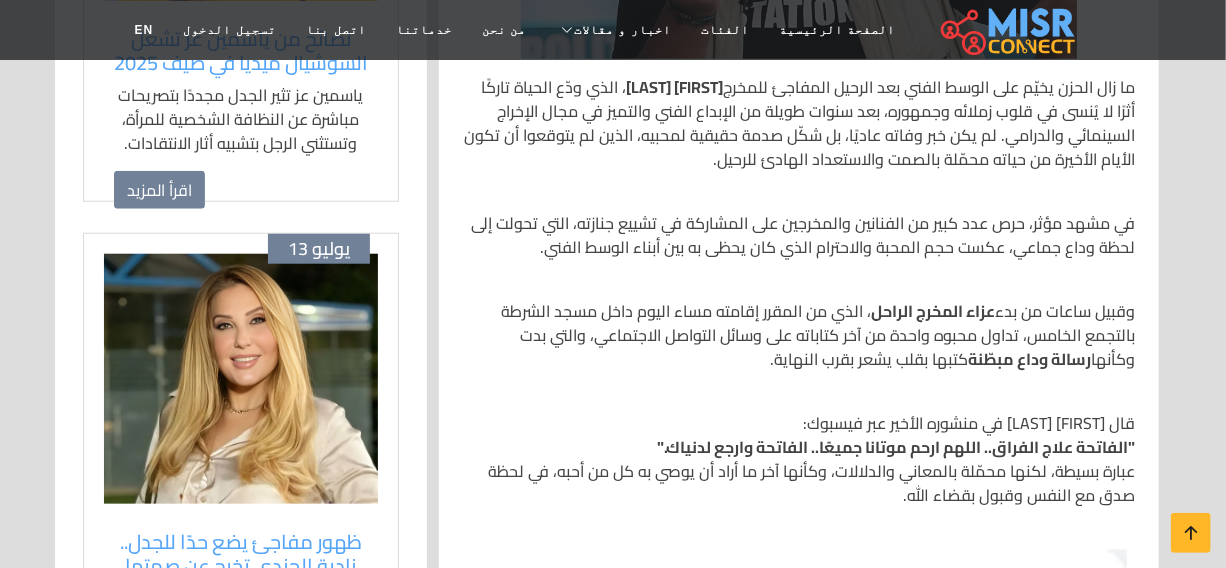 scroll, scrollTop: 727, scrollLeft: 0, axis: vertical 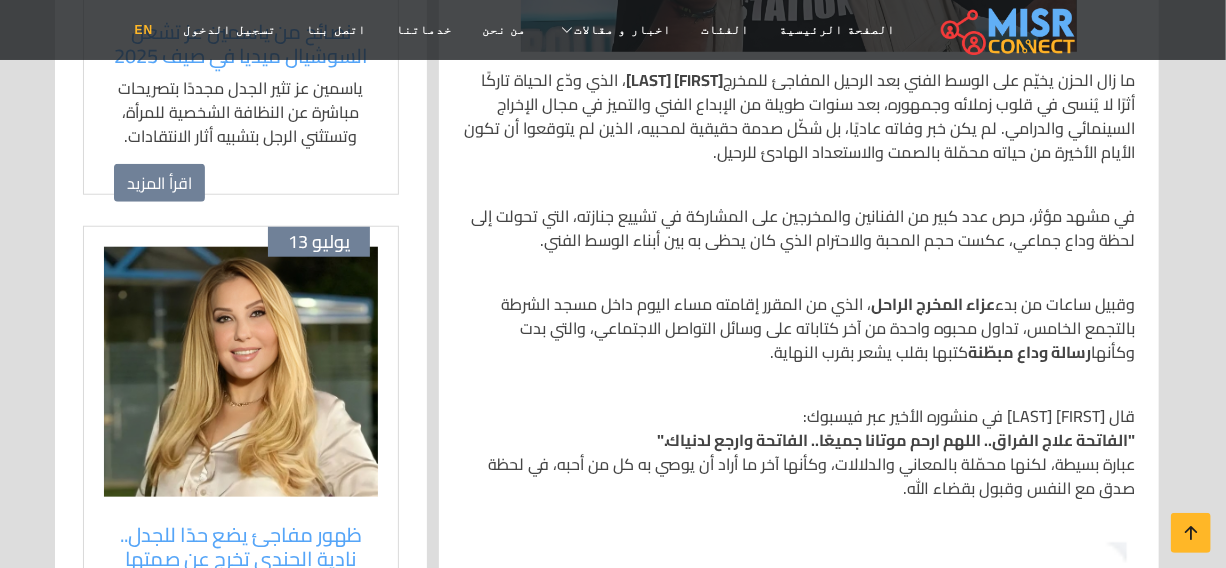 click on "EN" at bounding box center [144, 30] 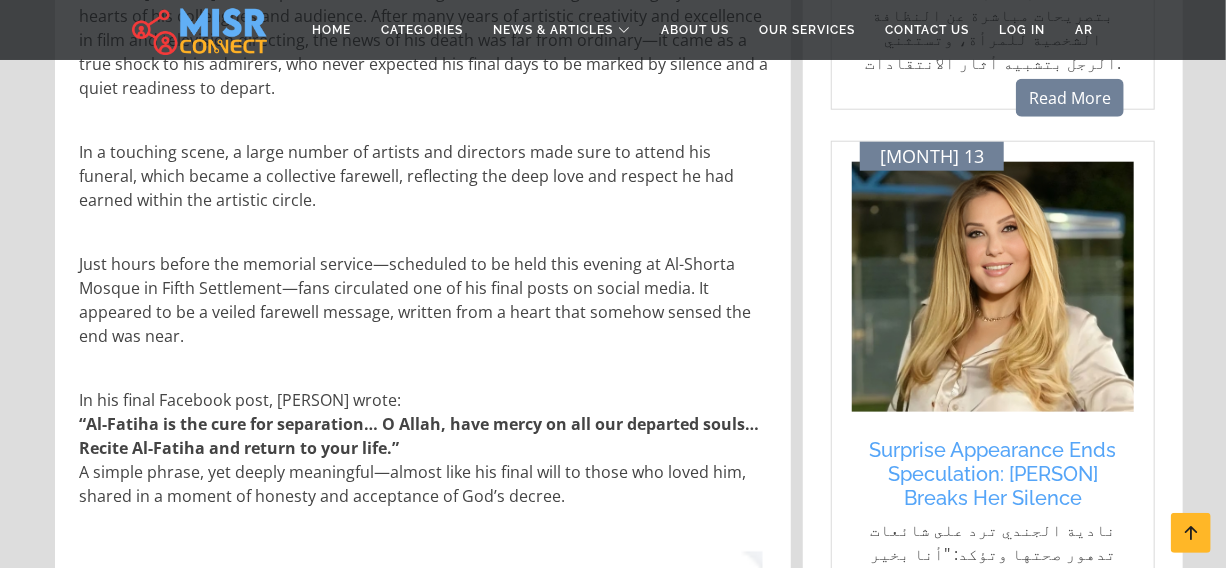 scroll, scrollTop: 909, scrollLeft: 0, axis: vertical 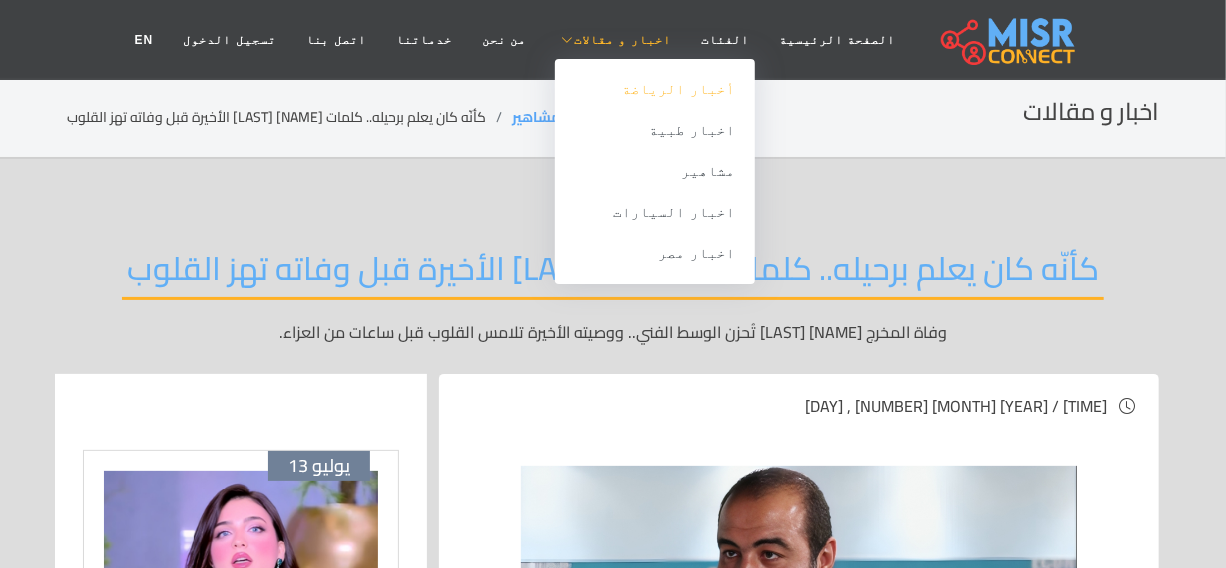 click on "أخبار الرياضة" at bounding box center (655, 89) 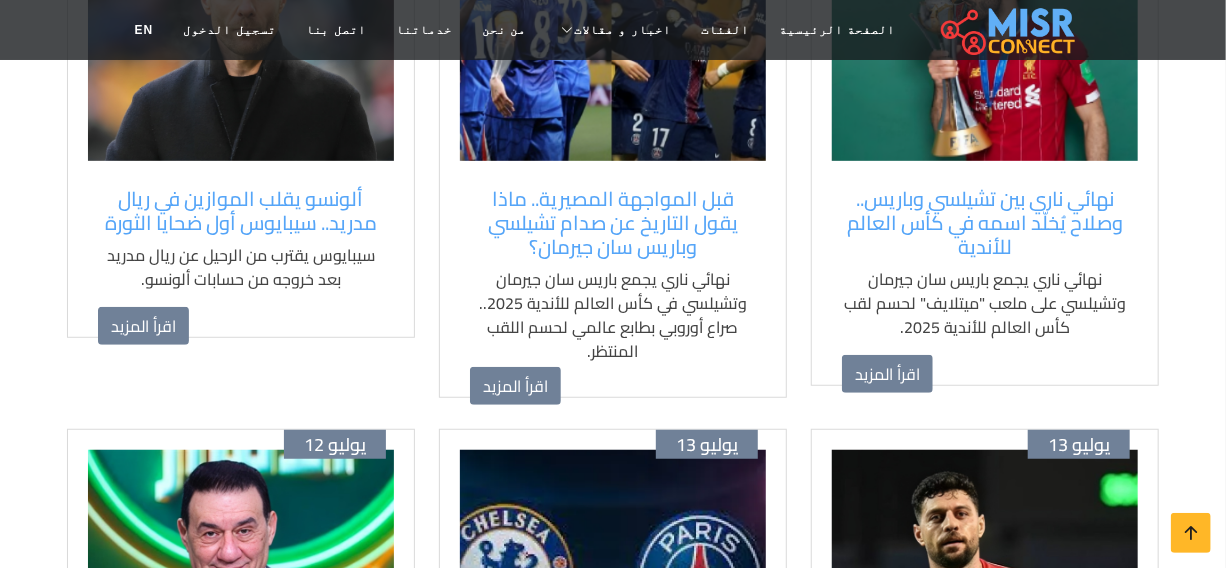 scroll, scrollTop: 272, scrollLeft: 0, axis: vertical 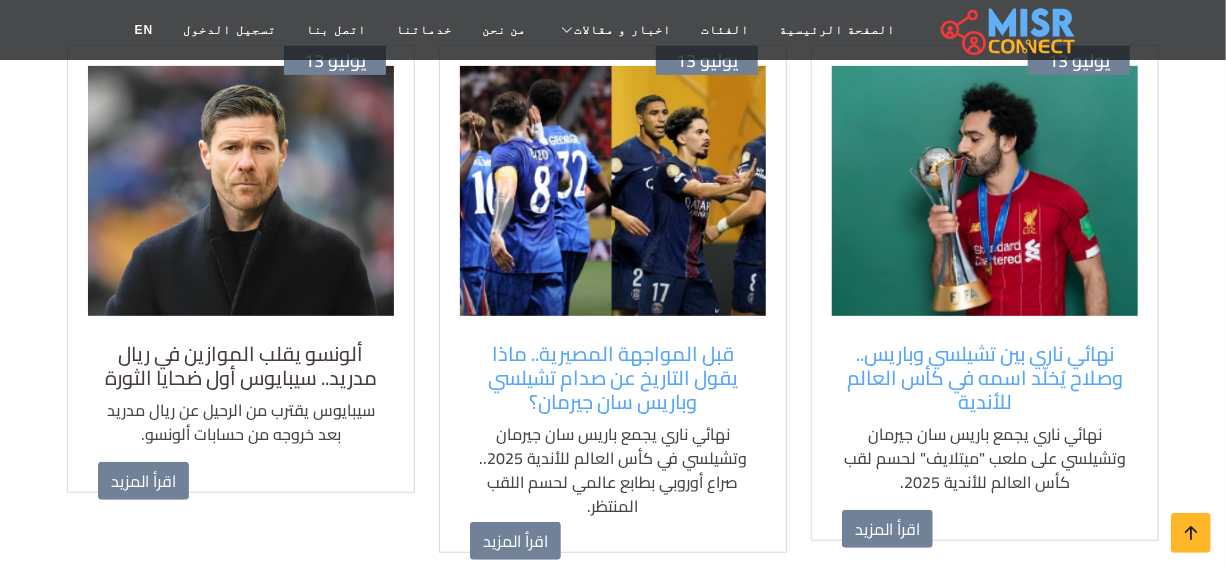 click on "ألونسو يقلب الموازين في ريال مدريد.. سيبايوس أول ضحايا الثورة" at bounding box center [241, 366] 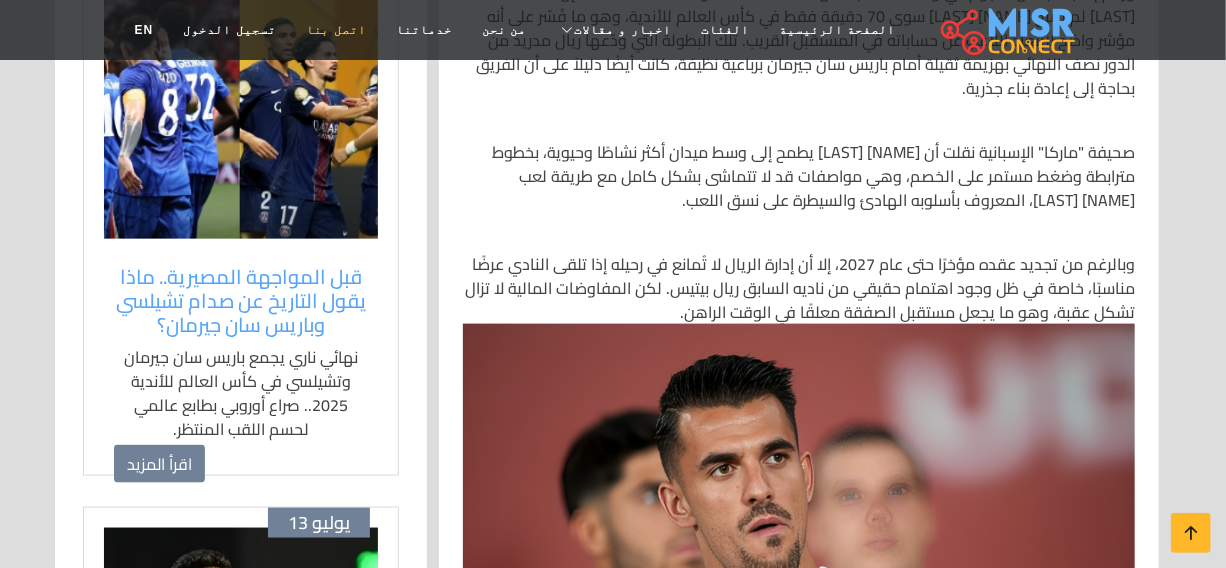 scroll, scrollTop: 1181, scrollLeft: 0, axis: vertical 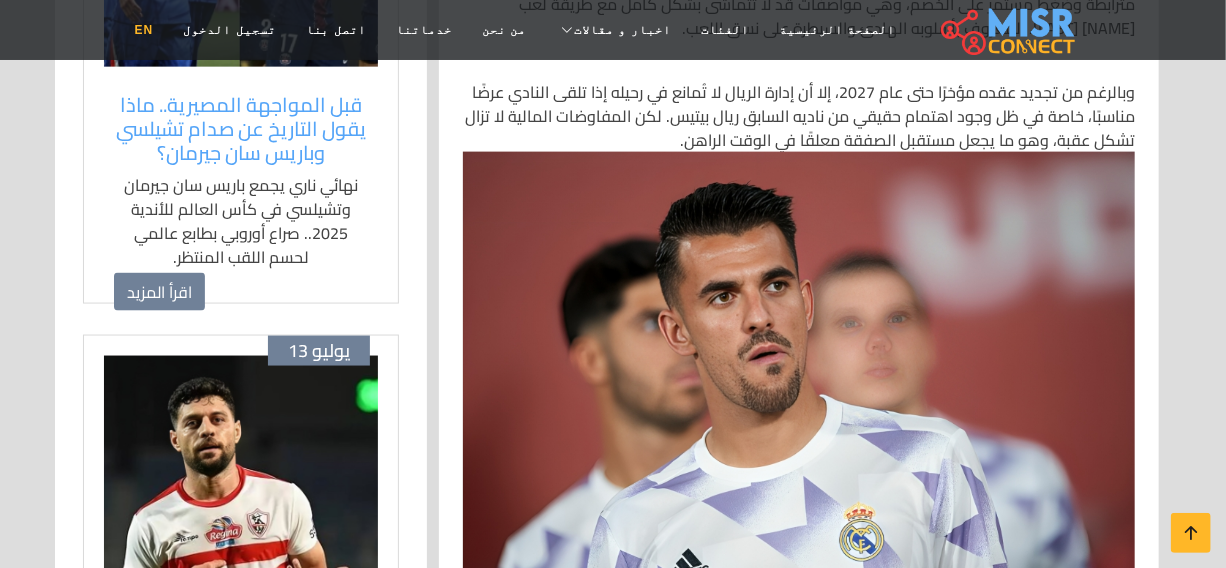 click on "EN" at bounding box center [144, 30] 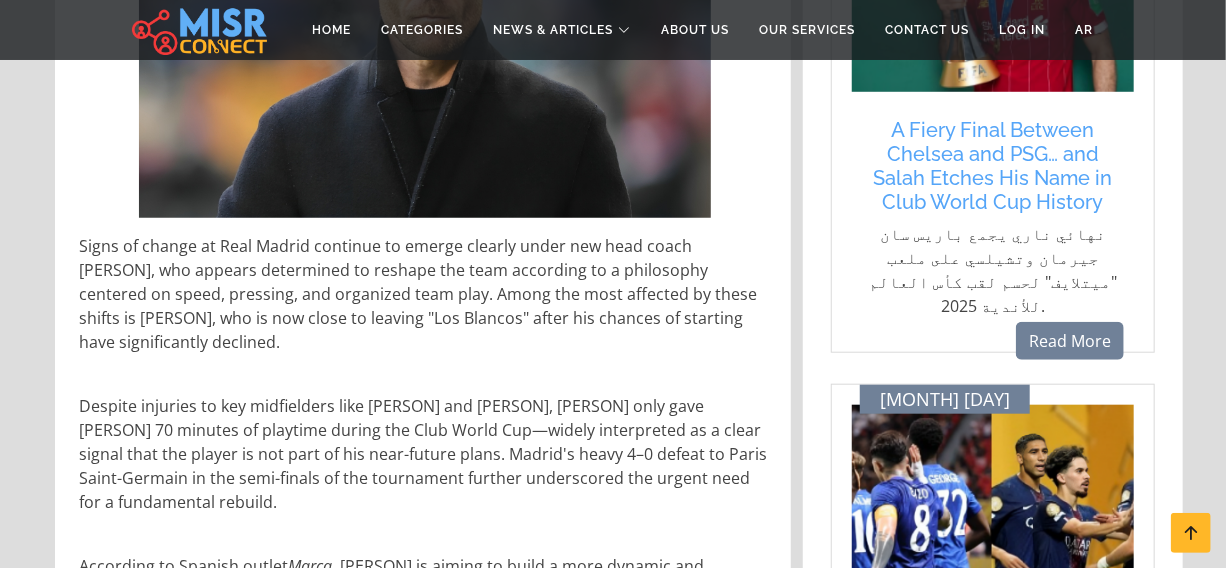 scroll, scrollTop: 1000, scrollLeft: 0, axis: vertical 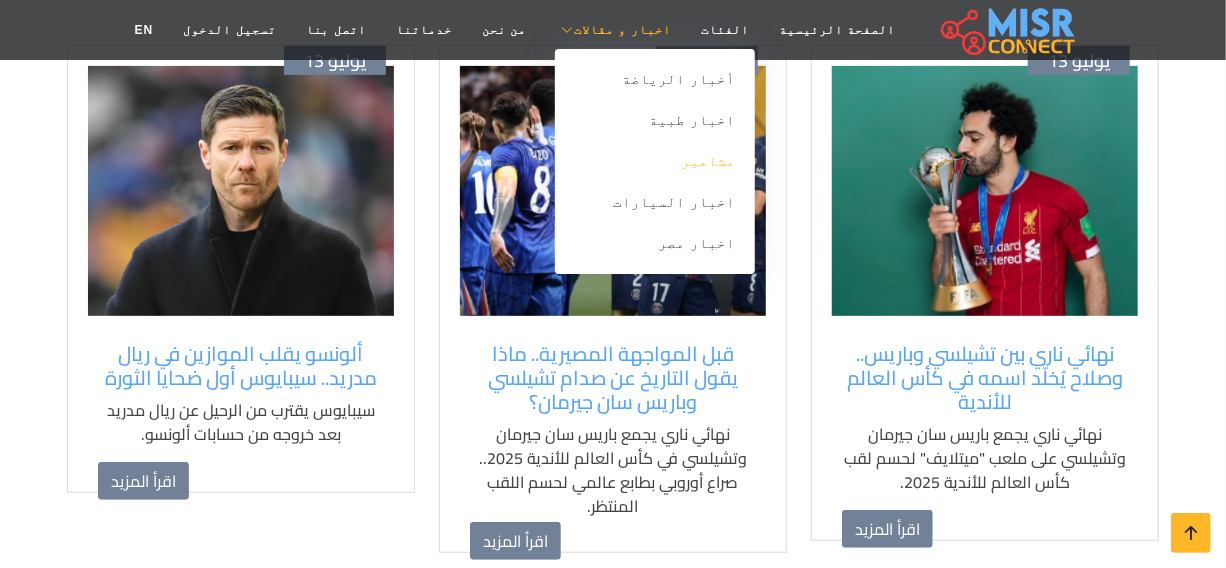 click on "مشاهير" at bounding box center (655, 161) 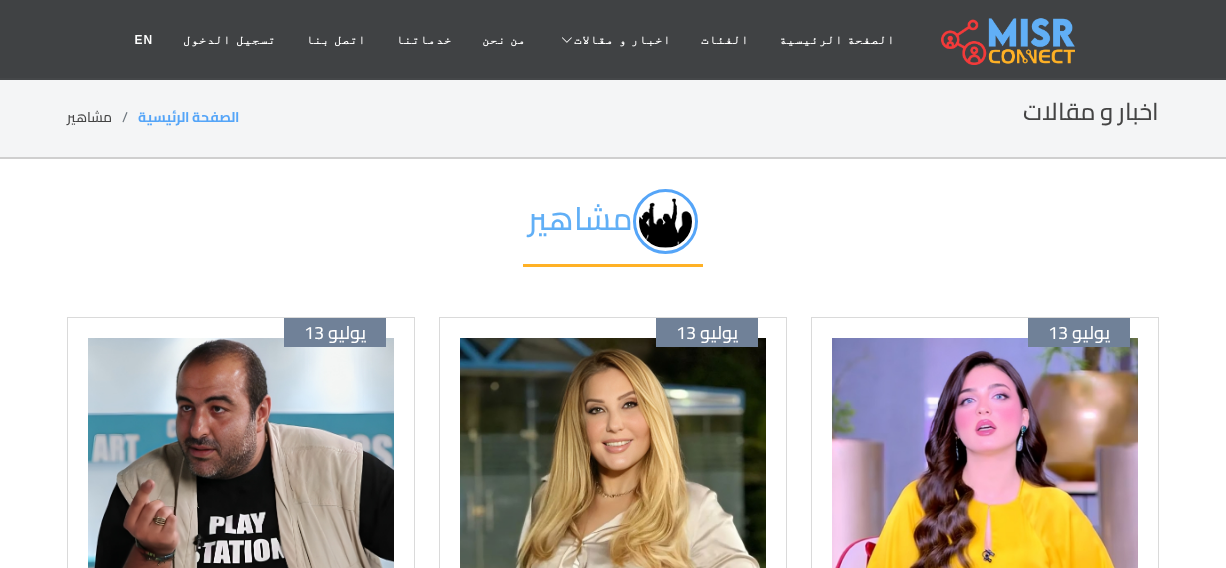 scroll, scrollTop: 272, scrollLeft: 0, axis: vertical 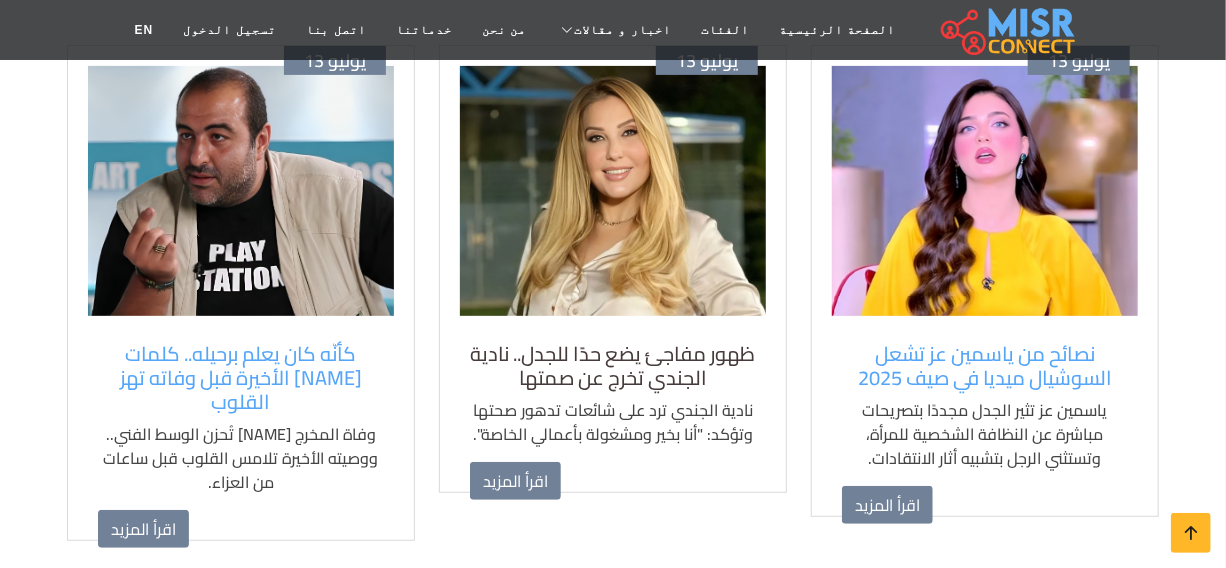 click on "ظهور مفاجئ يضع حدًا للجدل.. نادية الجندي تخرج عن صمتها" at bounding box center [613, 366] 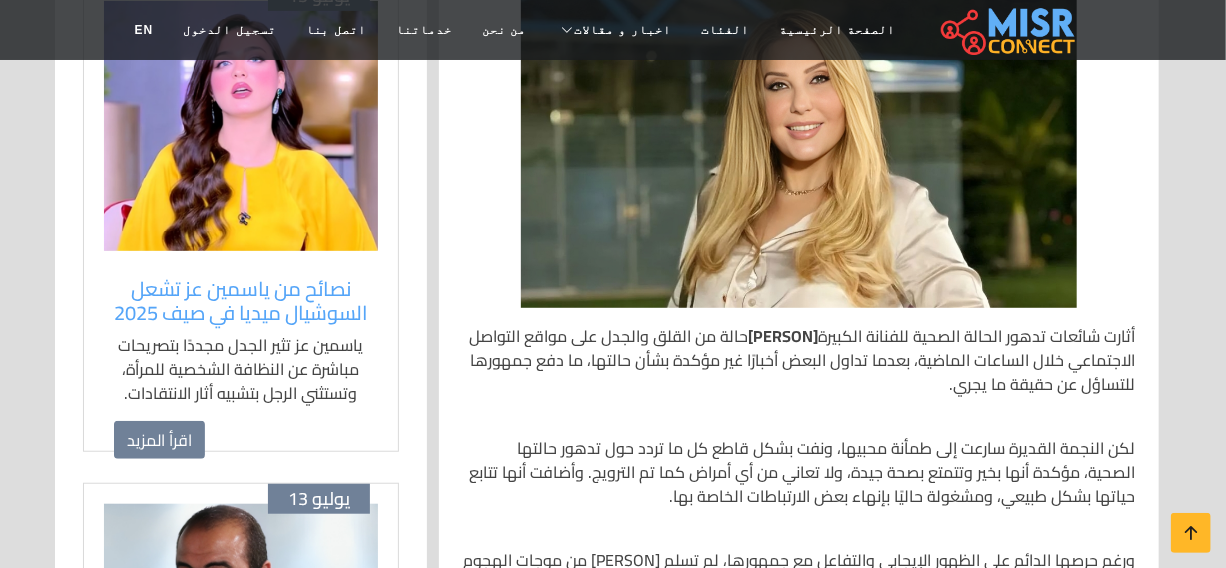scroll, scrollTop: 818, scrollLeft: 0, axis: vertical 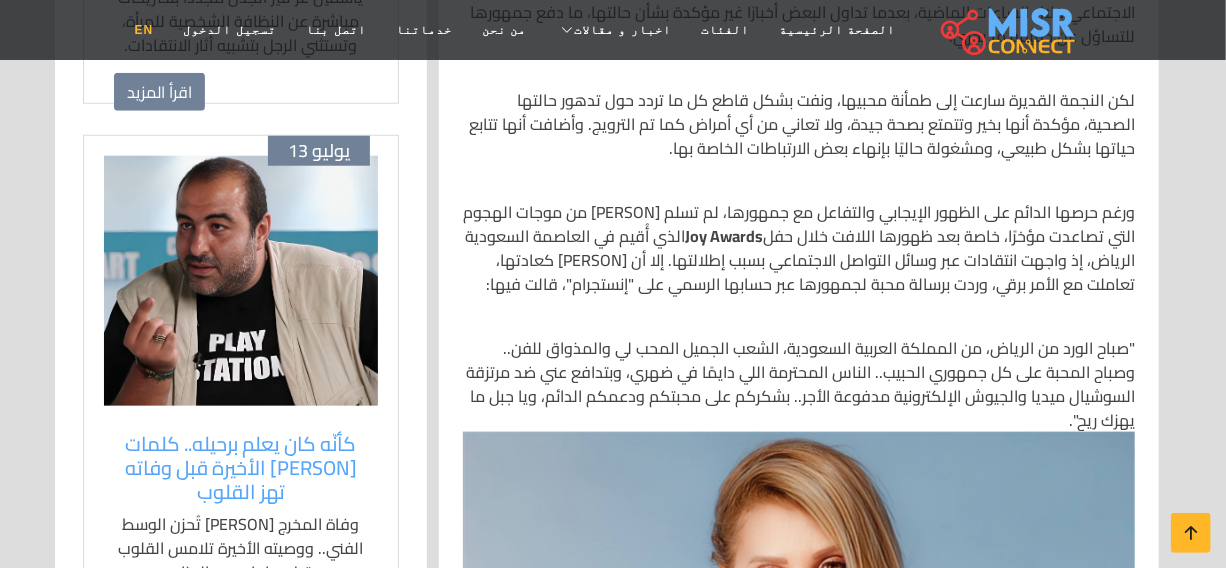 click on "EN" at bounding box center (144, 30) 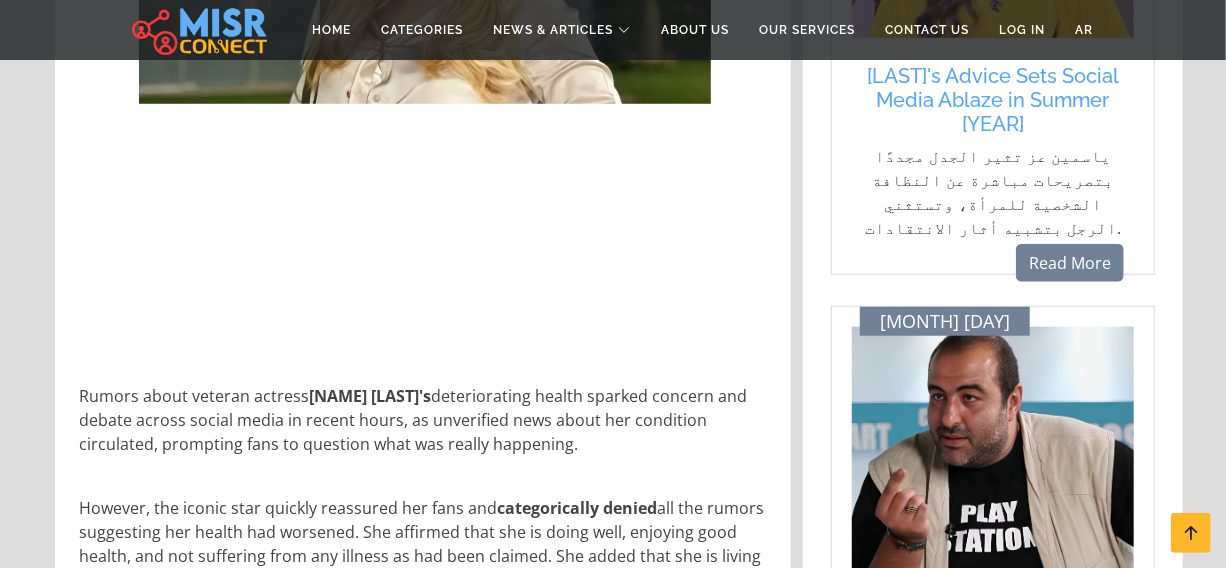 scroll, scrollTop: 636, scrollLeft: 0, axis: vertical 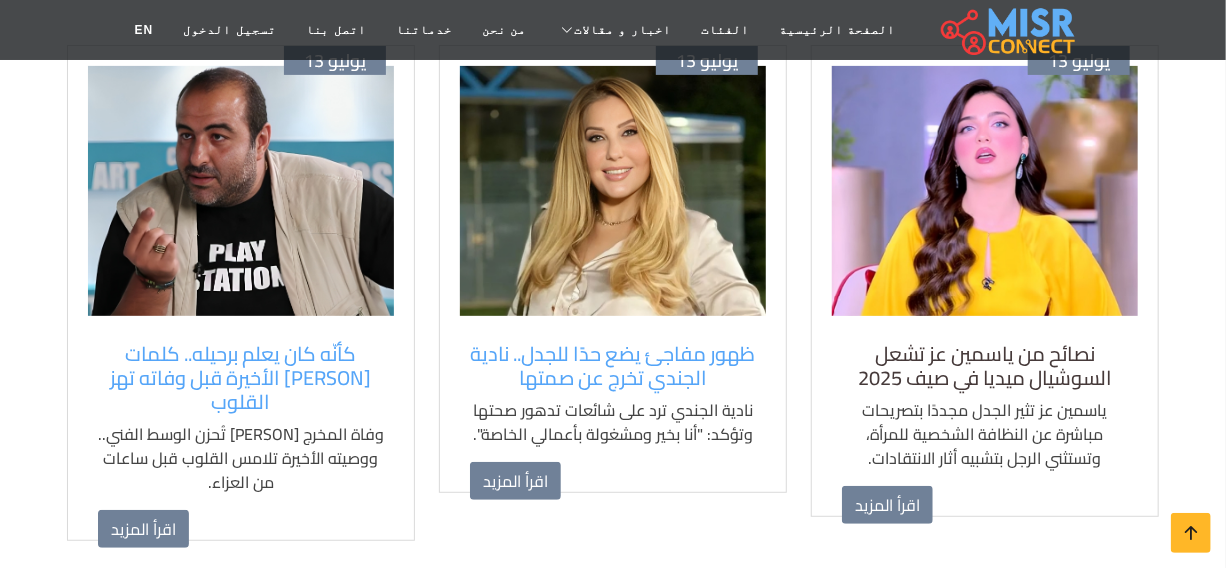 click on "نصائح من ياسمين عز تشعل السوشيال ميديا في صيف 2025" at bounding box center (985, 366) 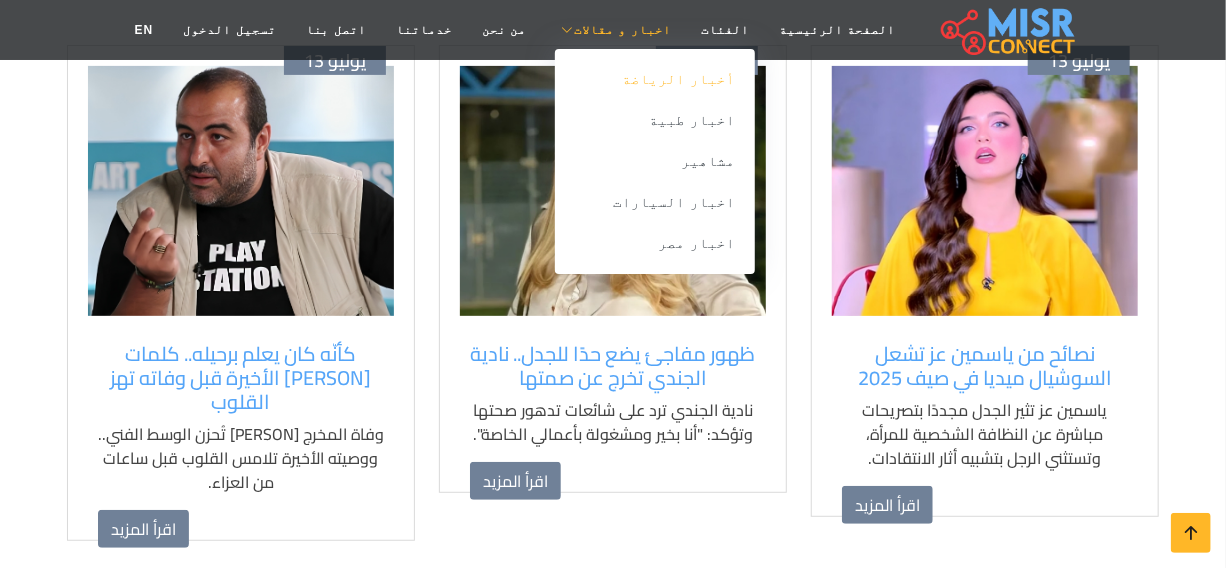 click on "أخبار الرياضة" at bounding box center (655, 79) 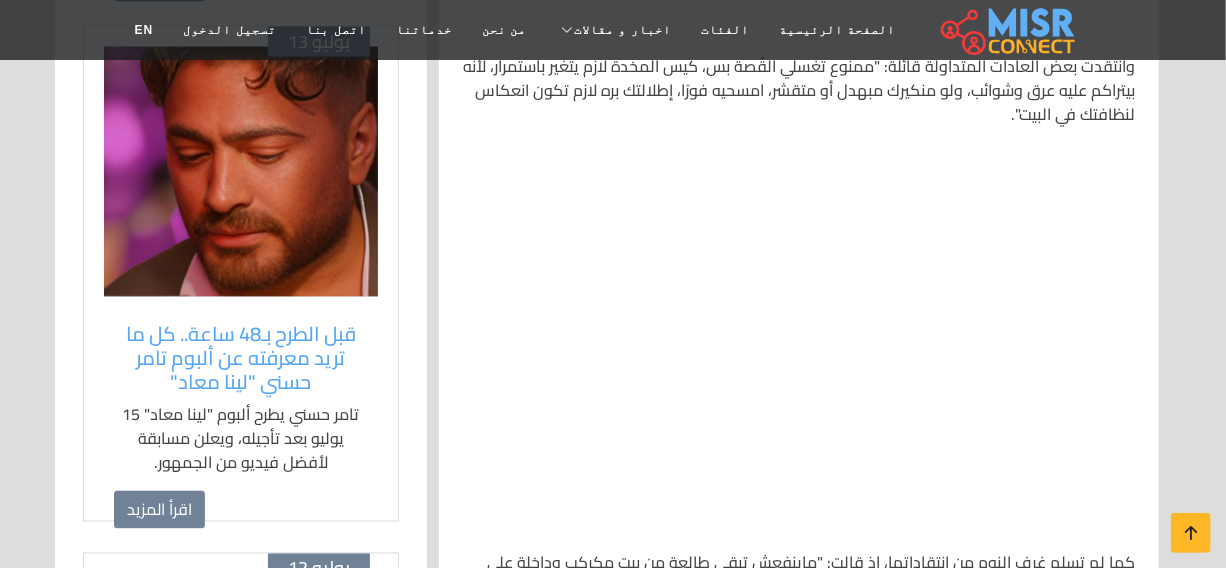 scroll, scrollTop: 1545, scrollLeft: 0, axis: vertical 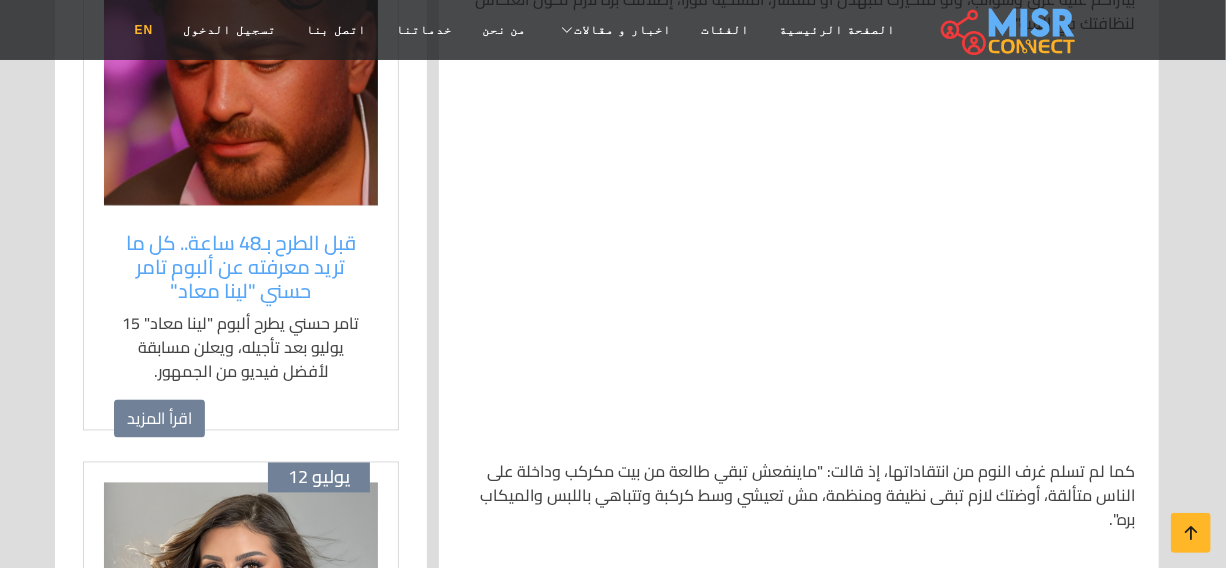 click on "EN" at bounding box center (144, 30) 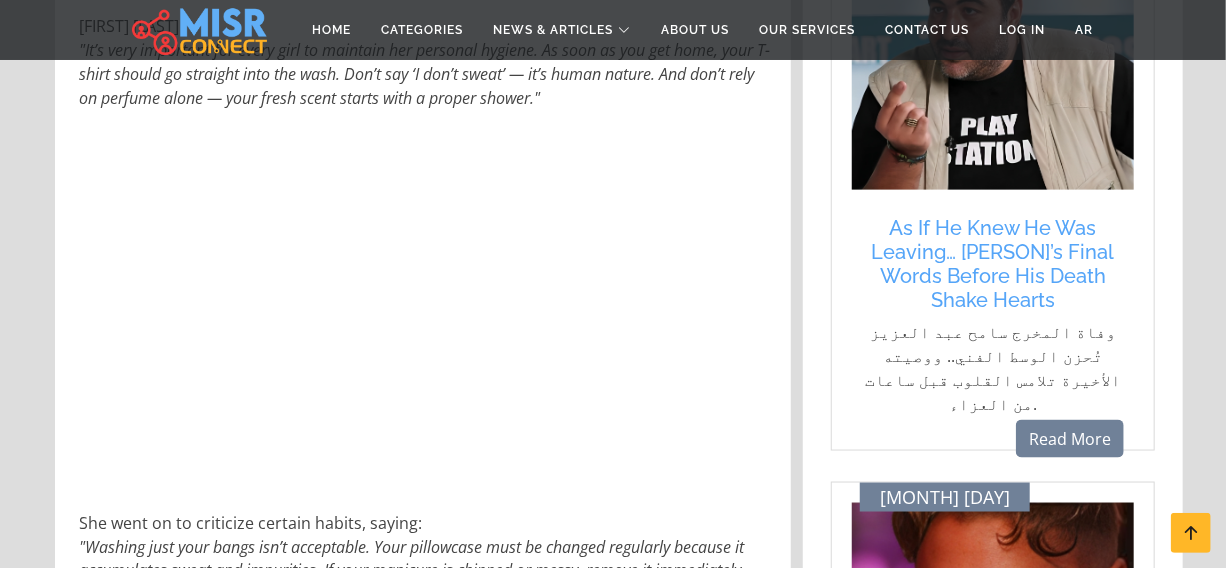 scroll, scrollTop: 909, scrollLeft: 0, axis: vertical 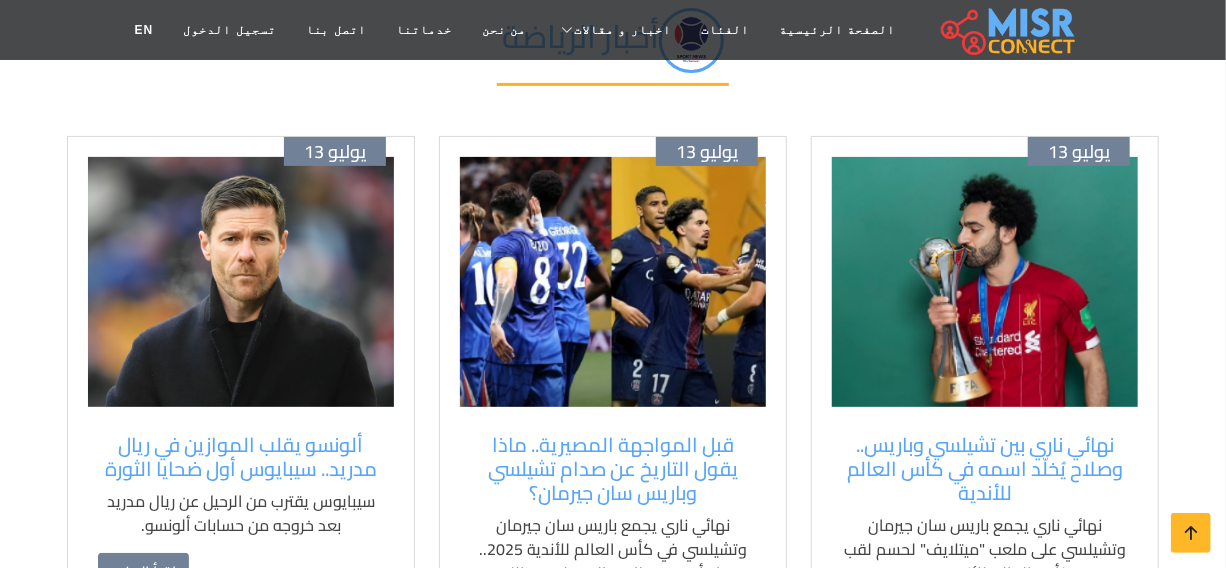 click at bounding box center (613, 282) 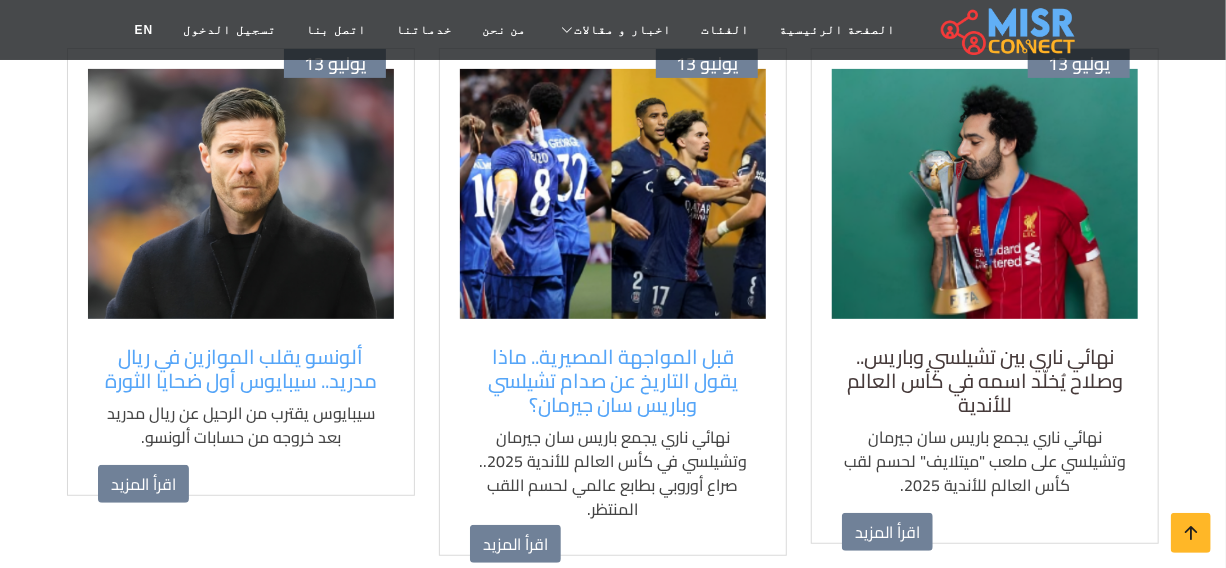 scroll, scrollTop: 363, scrollLeft: 0, axis: vertical 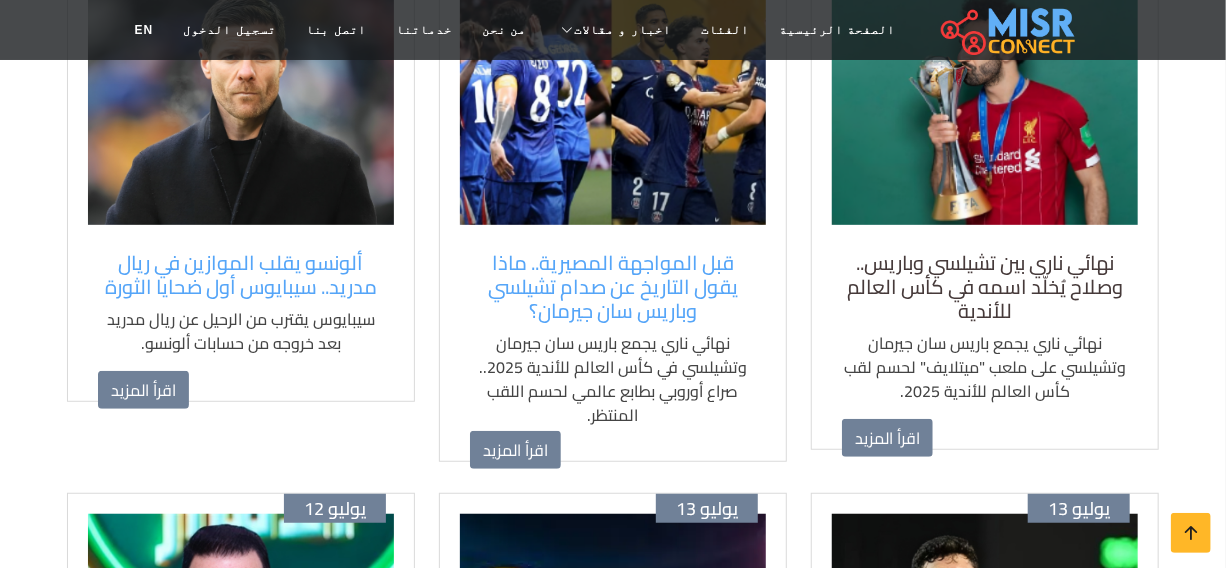 click on "نهائي ناري بين تشيلسي وباريس.. وصلاح يُخلّد اسمه في كأس العالم للأندية" at bounding box center [985, 287] 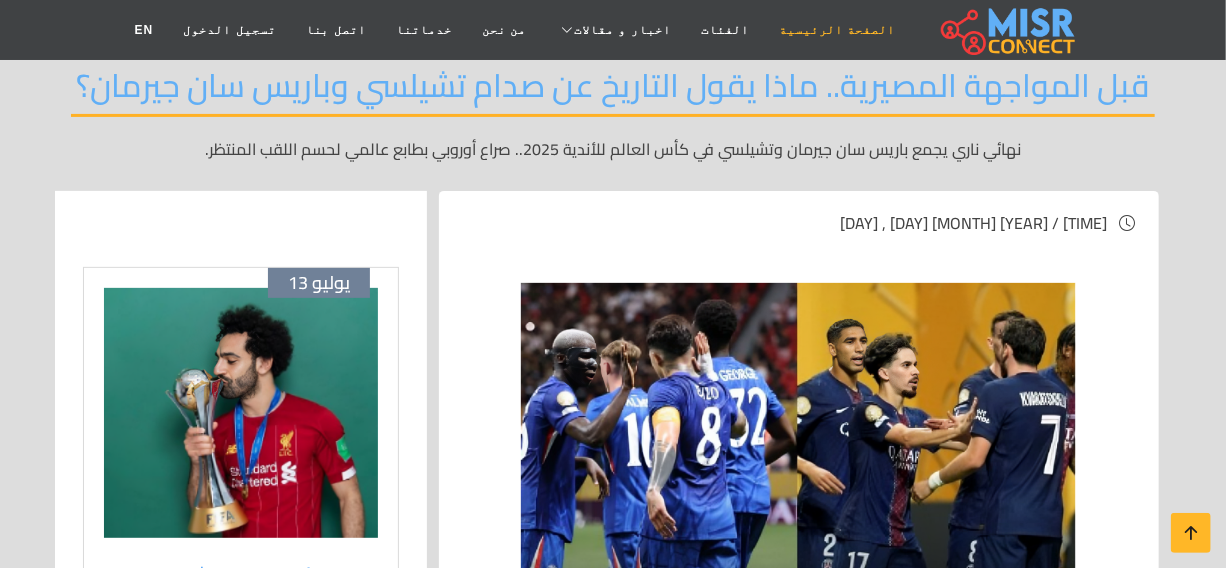 scroll, scrollTop: 181, scrollLeft: 0, axis: vertical 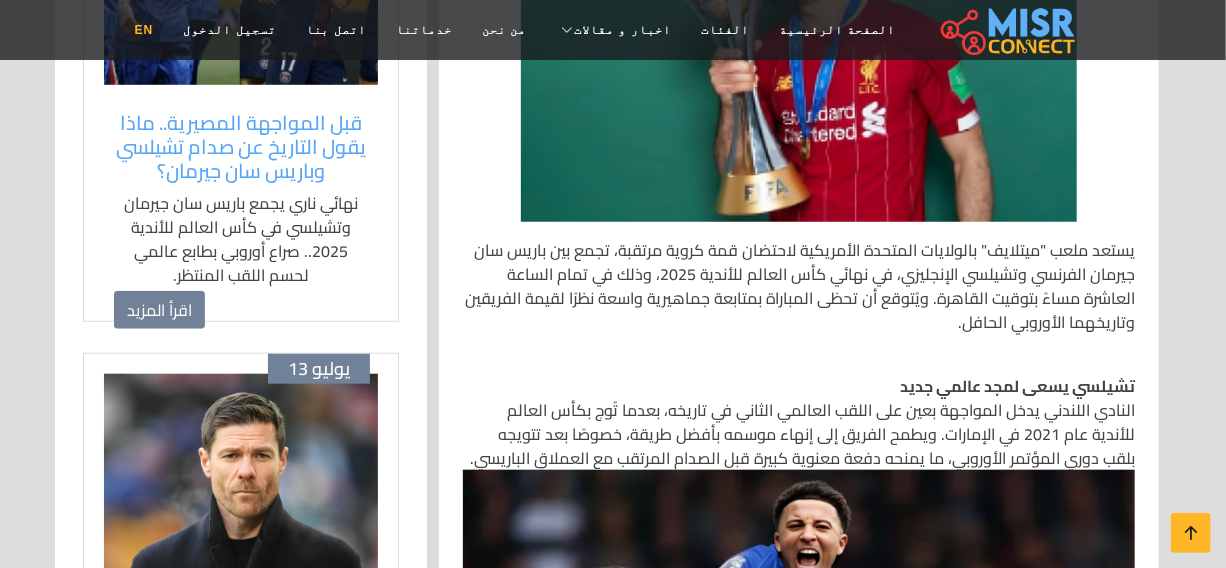 click on "EN" at bounding box center (144, 30) 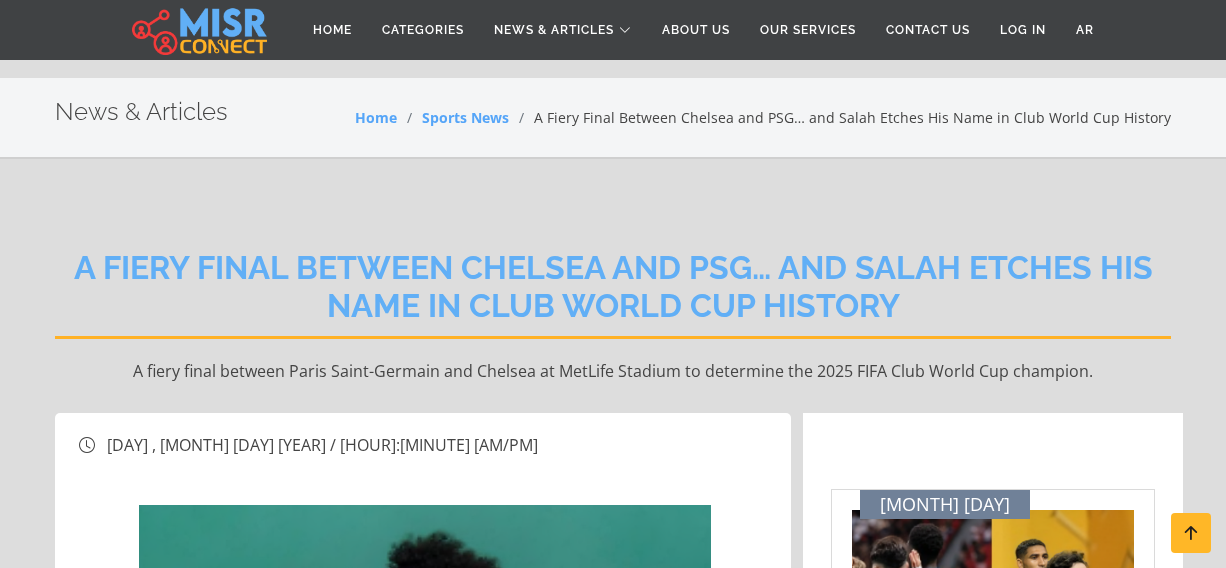 scroll, scrollTop: 727, scrollLeft: 0, axis: vertical 